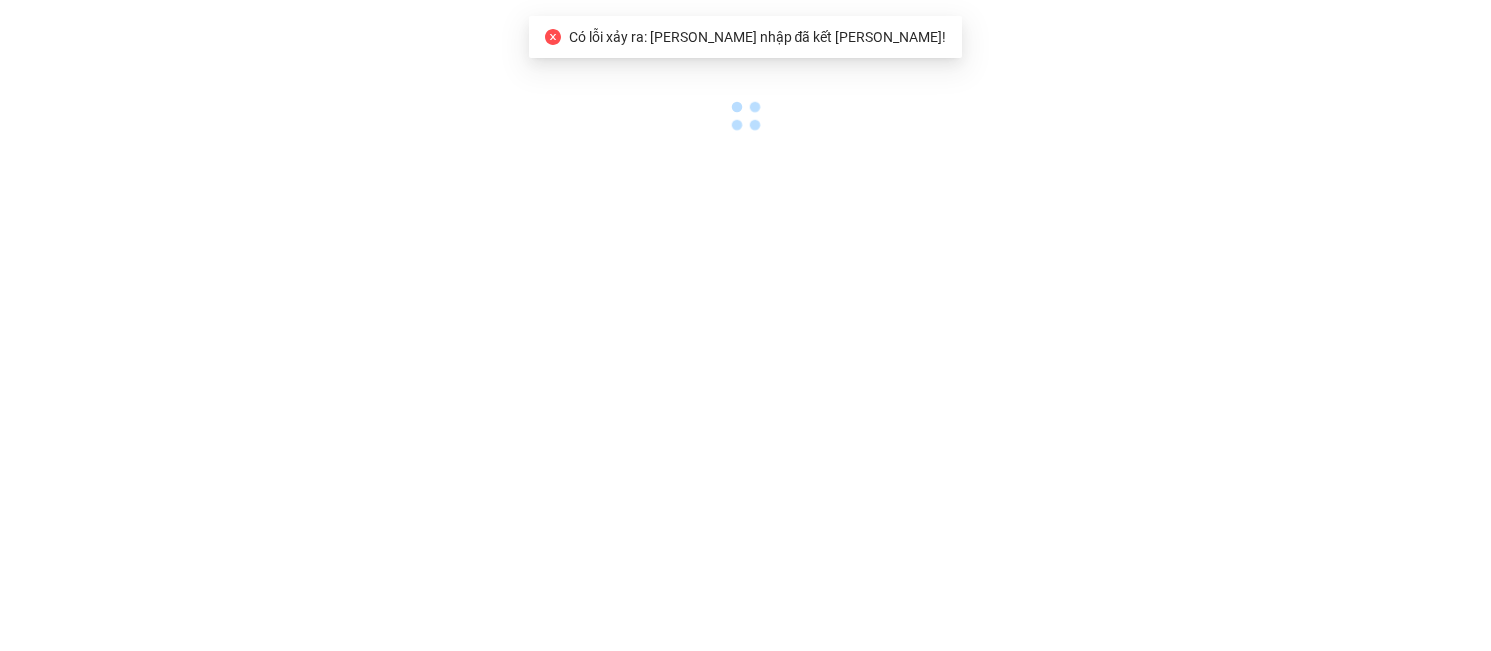 scroll, scrollTop: 0, scrollLeft: 0, axis: both 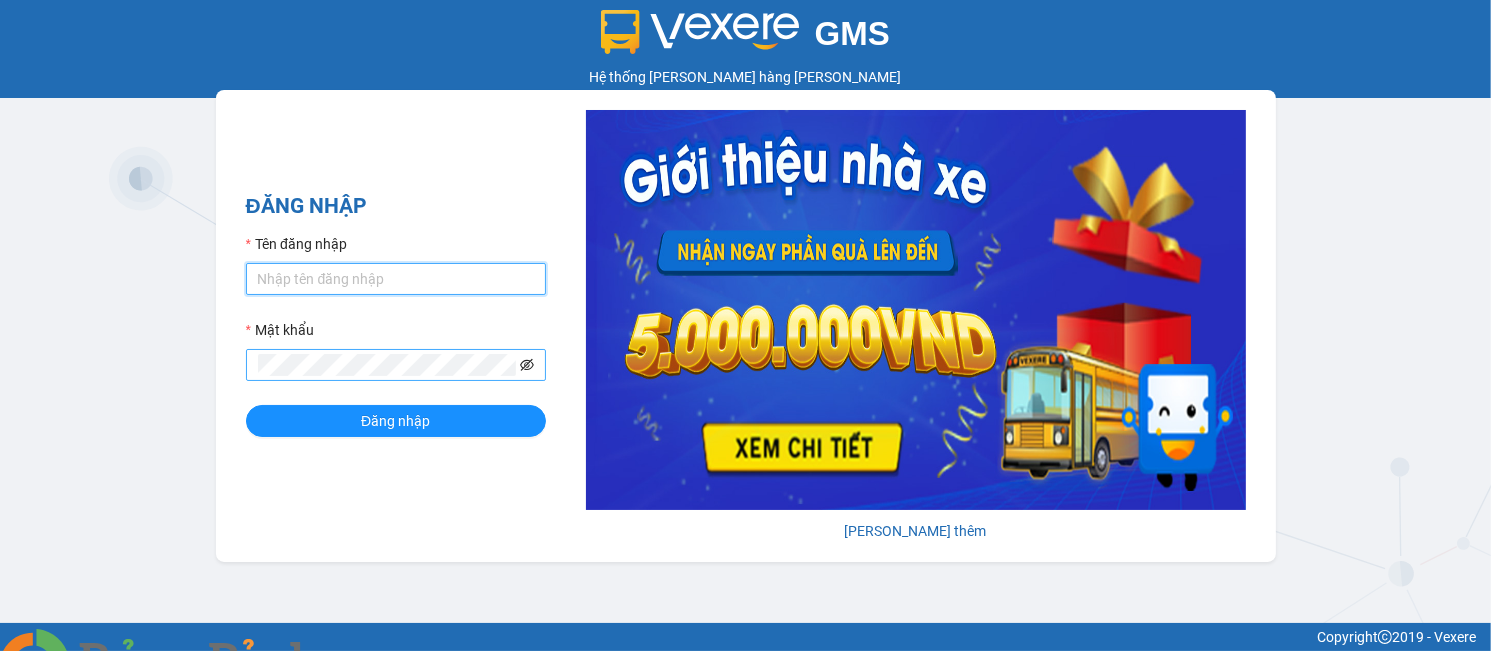 type on "thanhthao.ducdat" 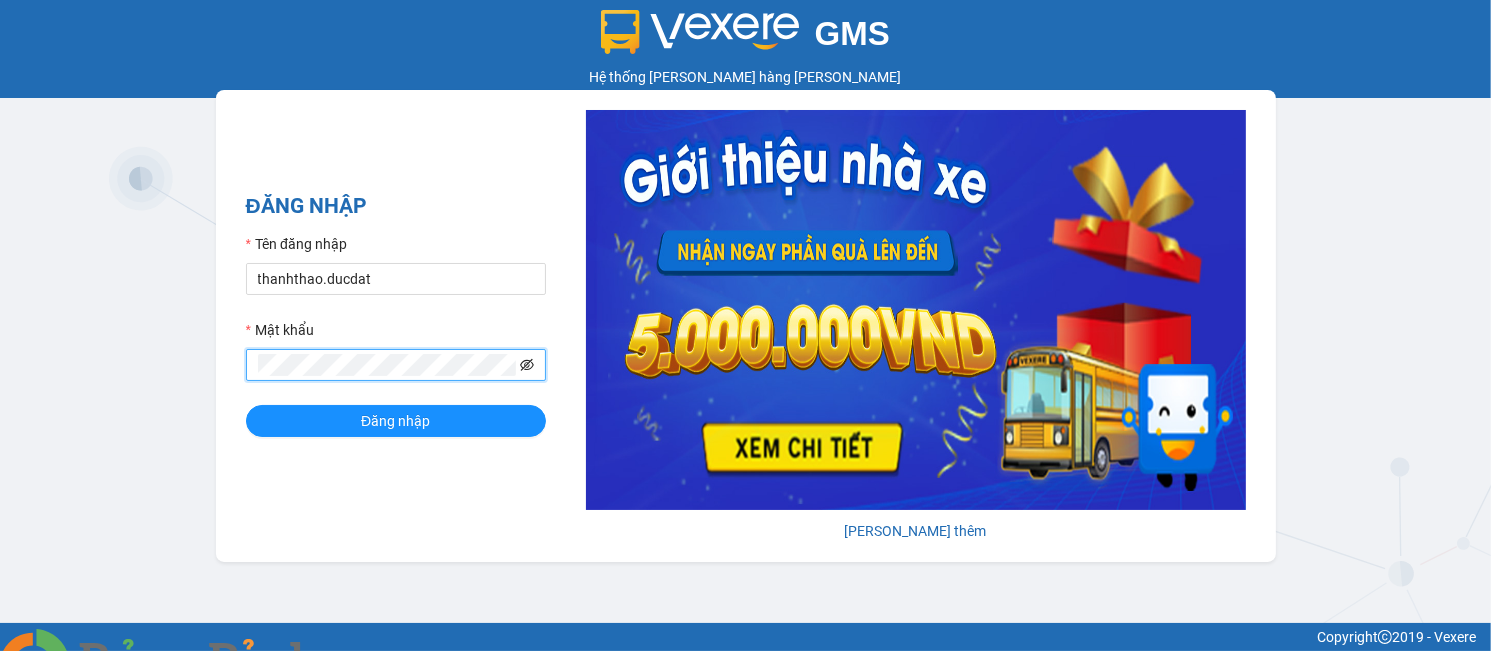 click 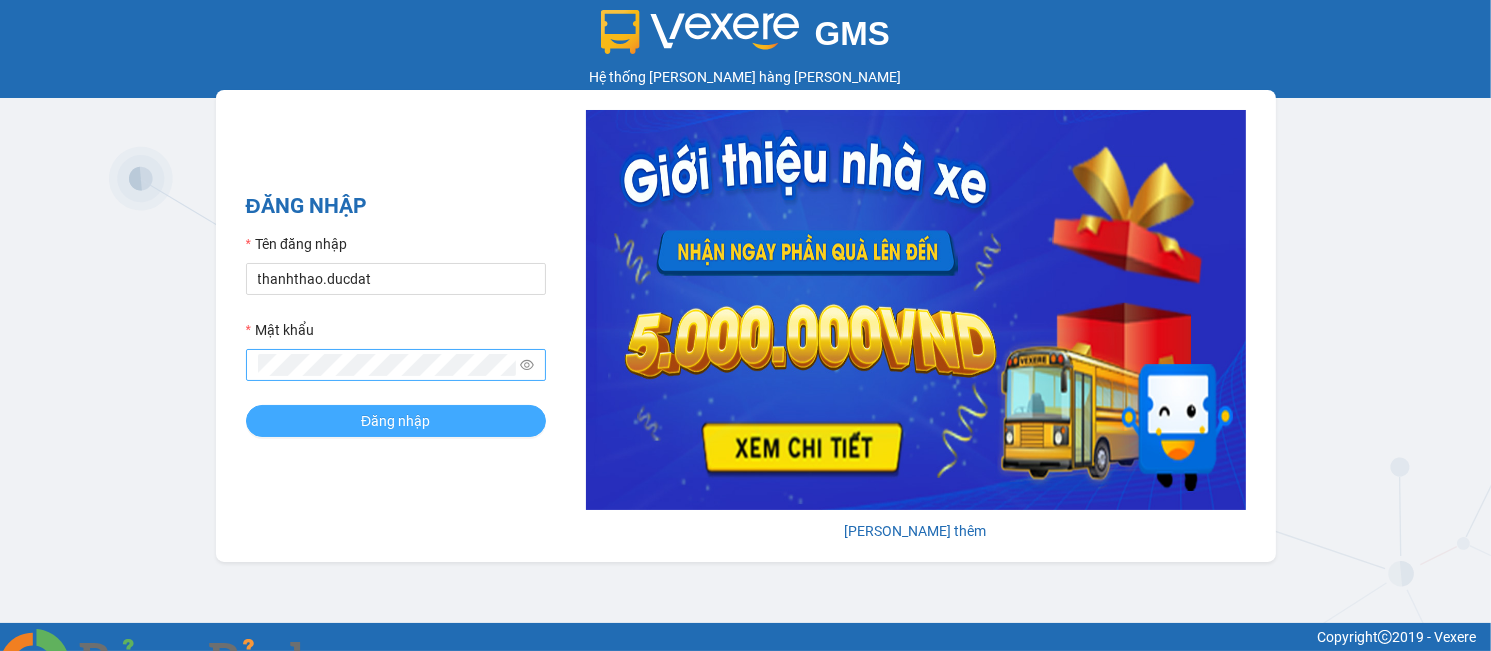 click on "Đăng nhập" at bounding box center (396, 421) 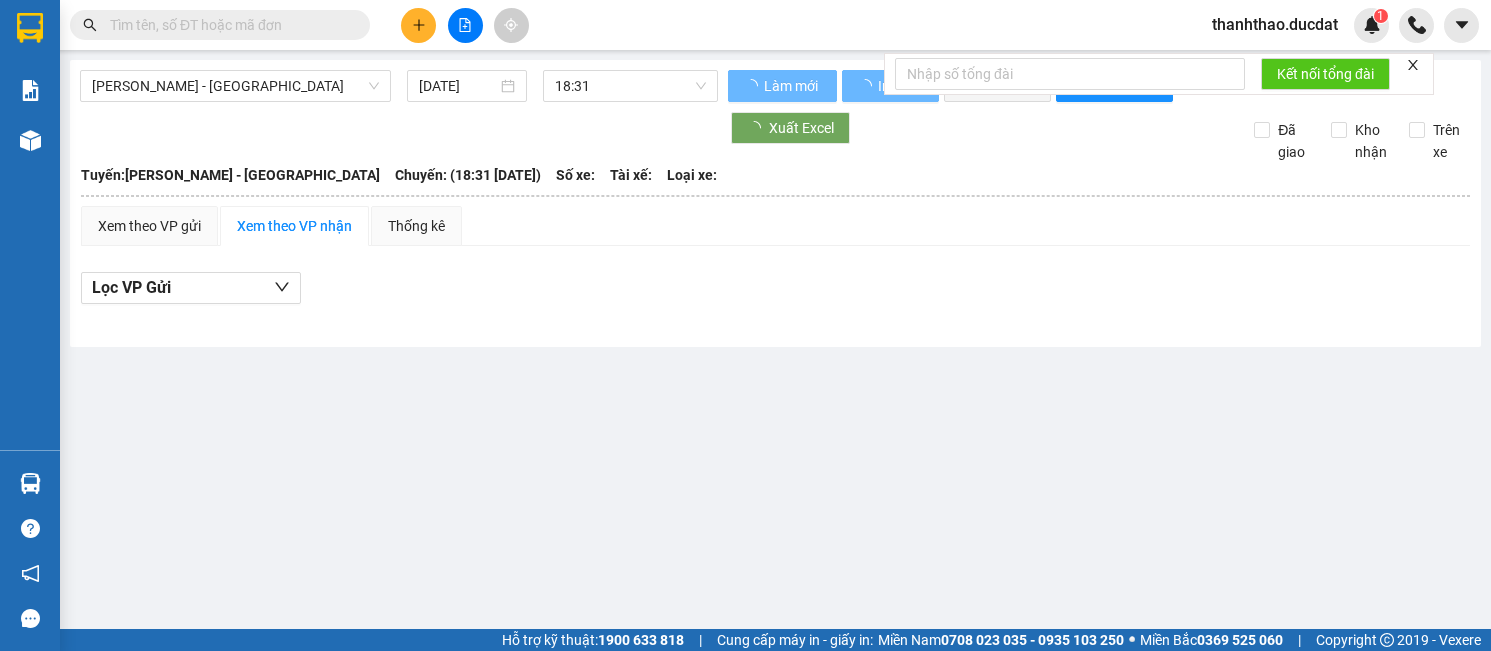 scroll, scrollTop: 0, scrollLeft: 0, axis: both 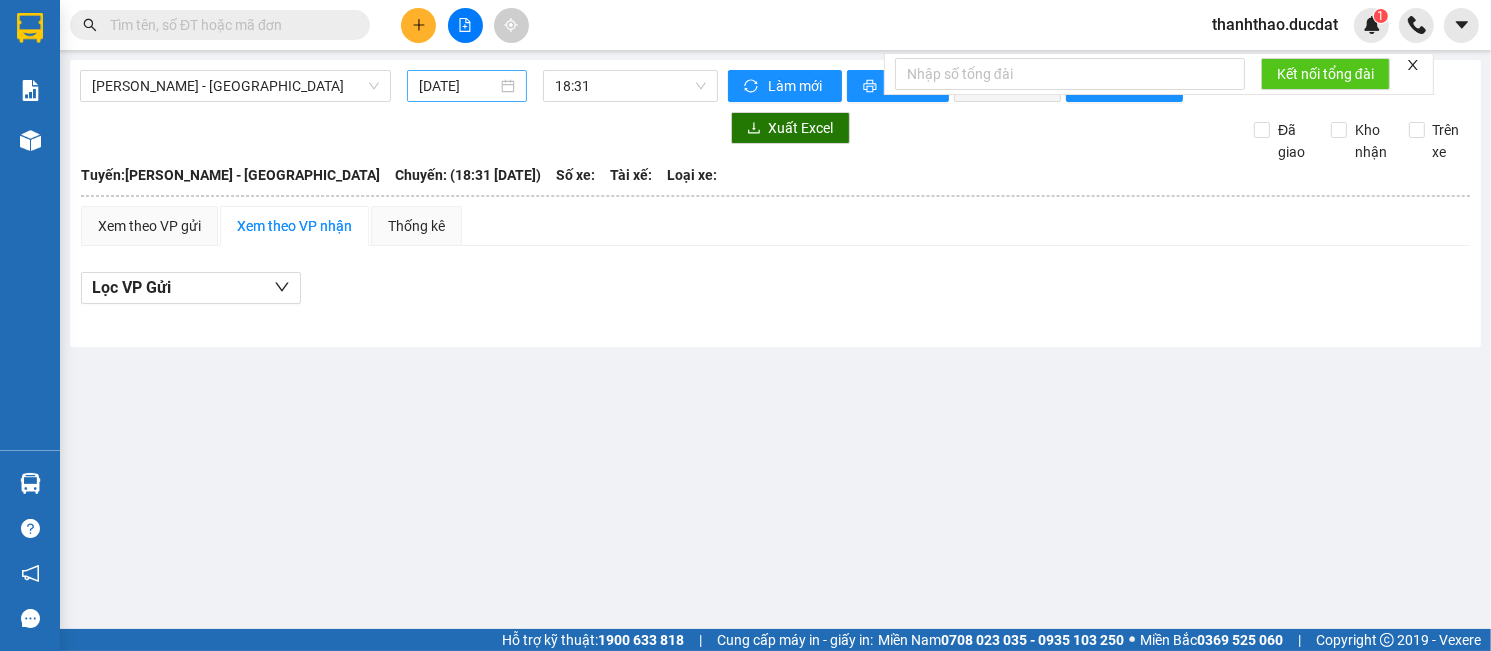 click on "06/07/2025" at bounding box center (458, 86) 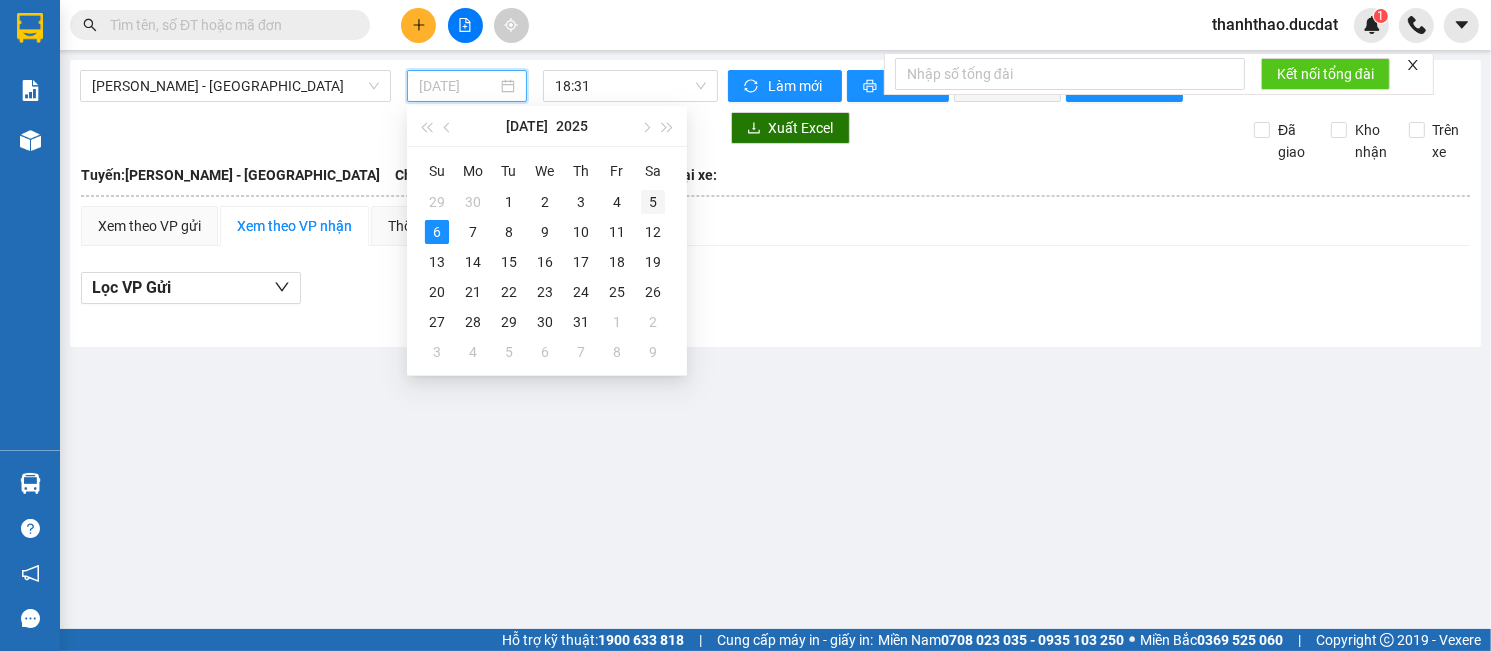 click on "5" at bounding box center (653, 202) 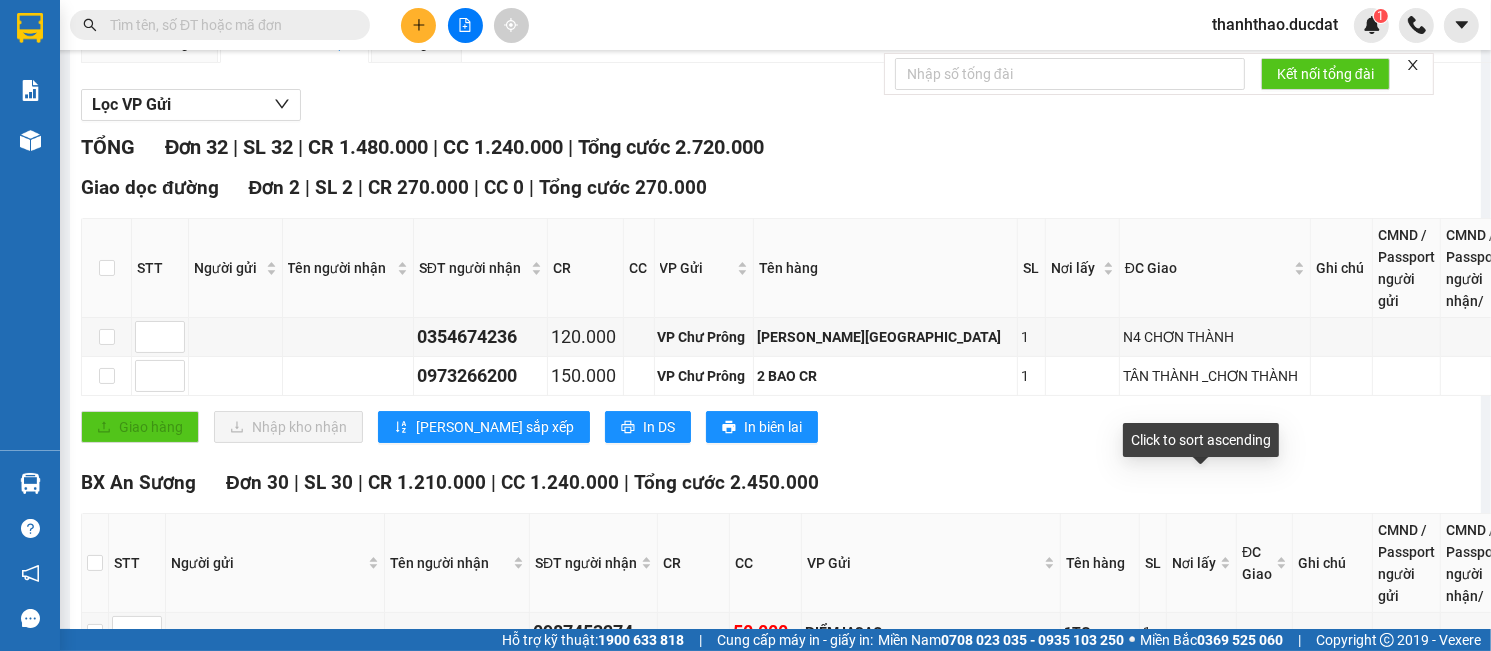 scroll, scrollTop: 0, scrollLeft: 0, axis: both 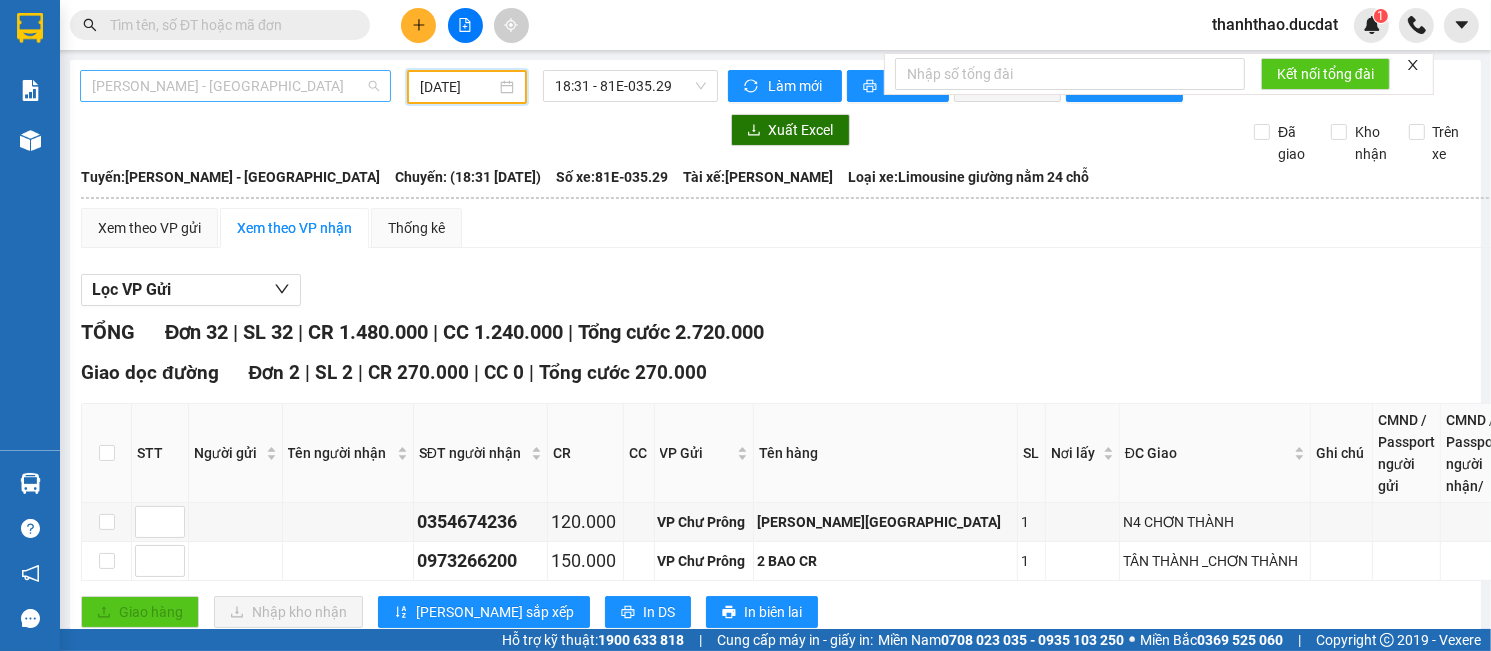 click on "Gia Lai - Sài Gòn" at bounding box center [235, 86] 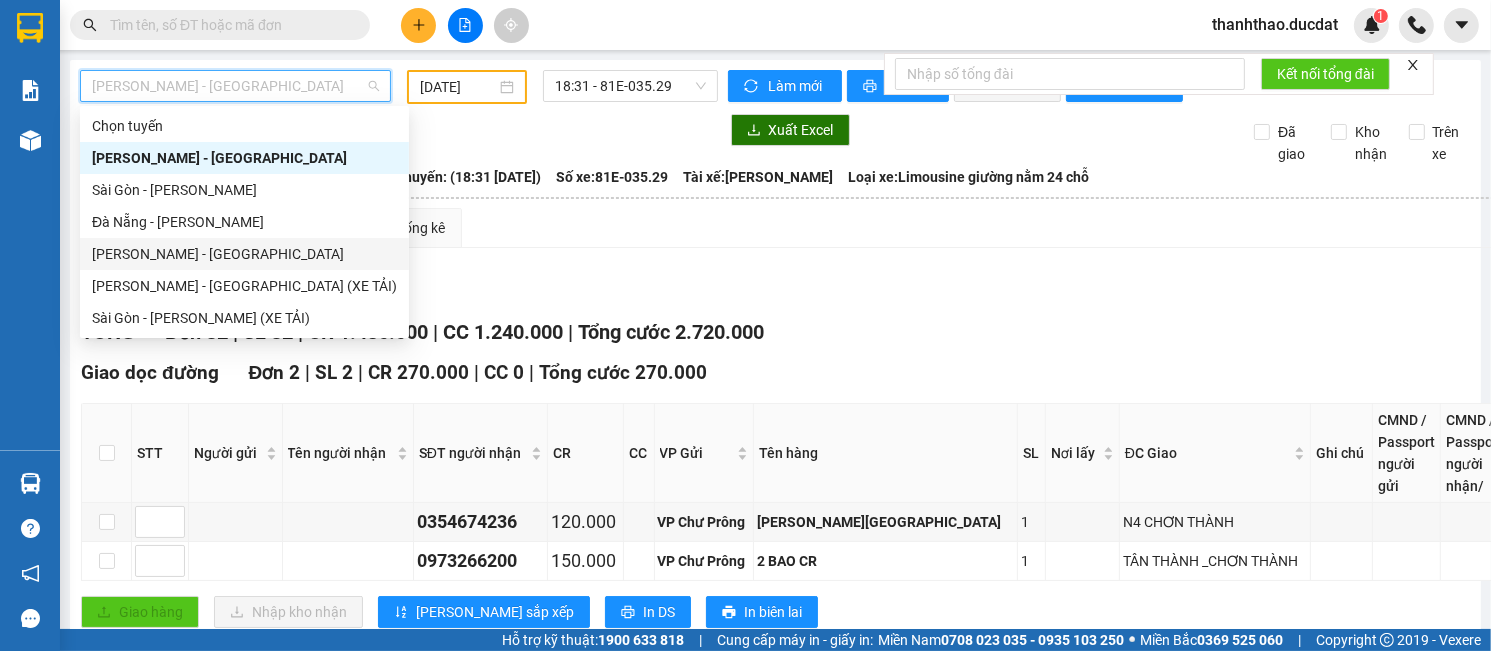click on "Gia Lai - Đà Nẵng" at bounding box center [244, 254] 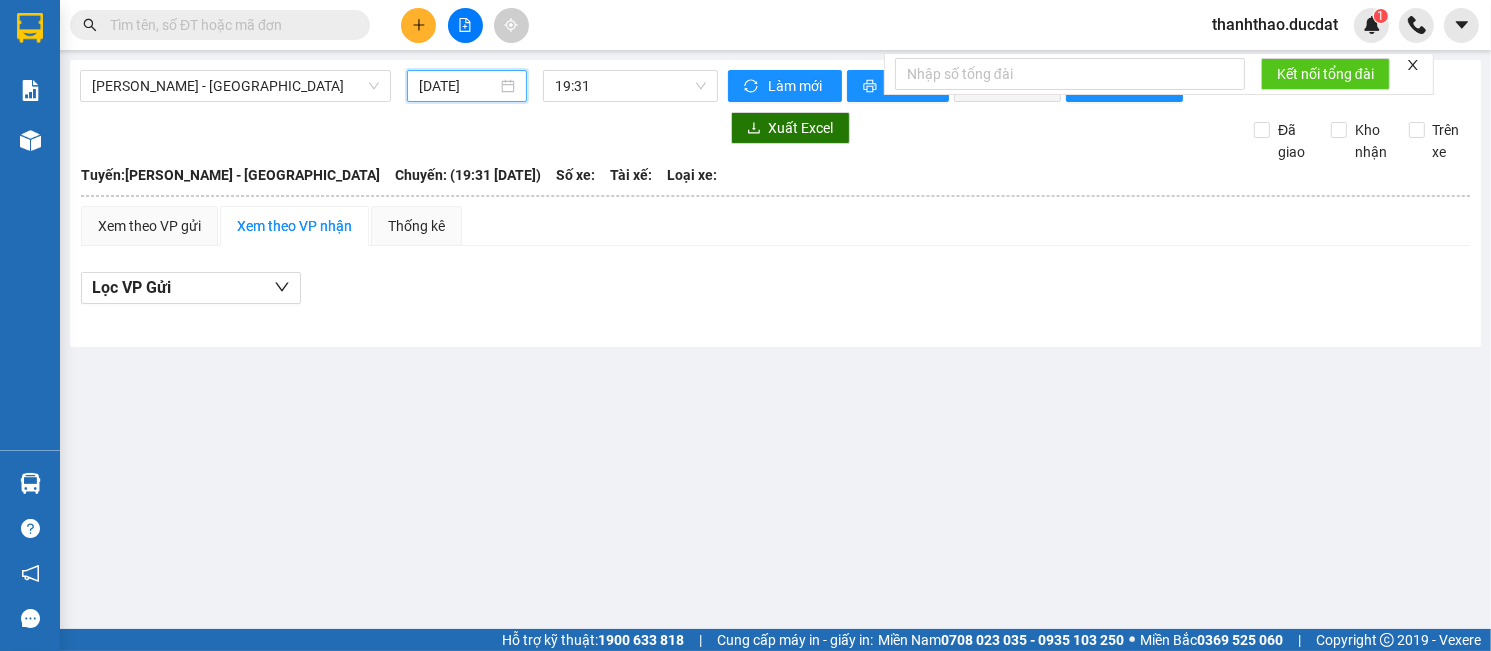 click on "06/07/2025" at bounding box center (458, 86) 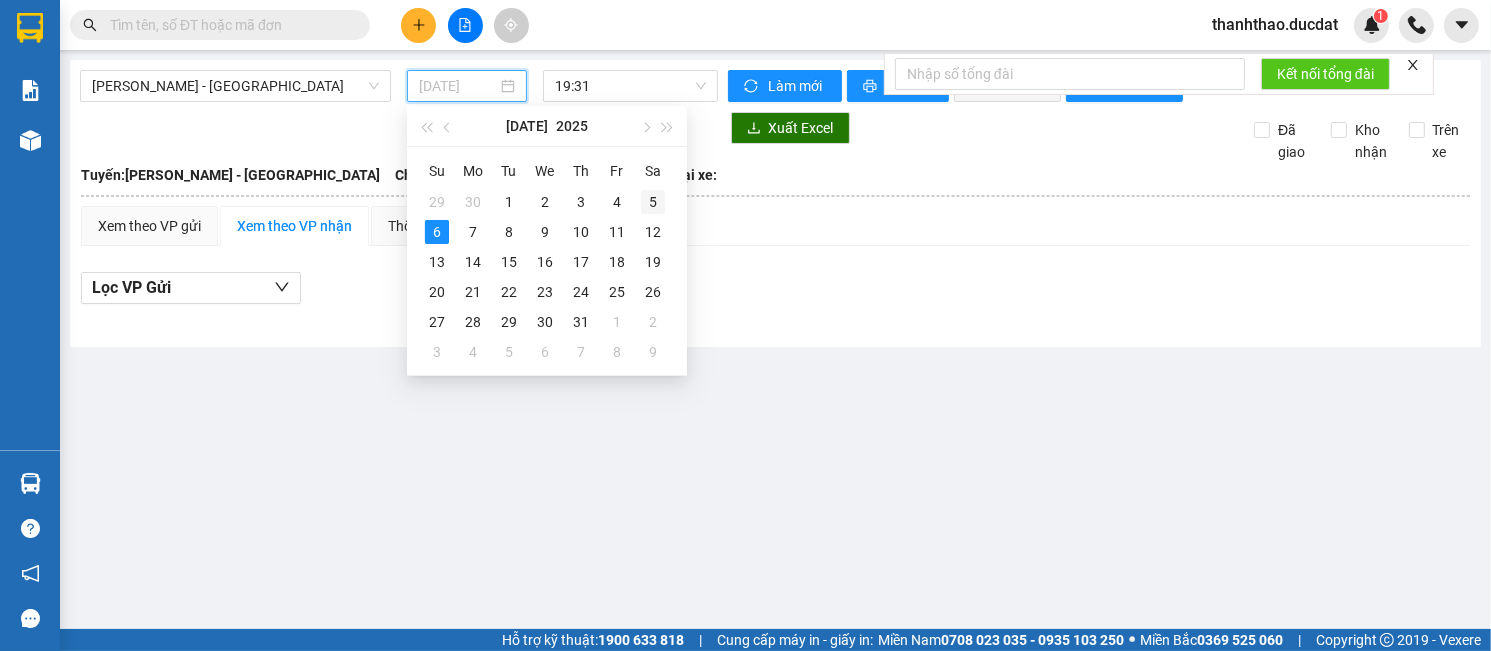 click on "5" at bounding box center [653, 202] 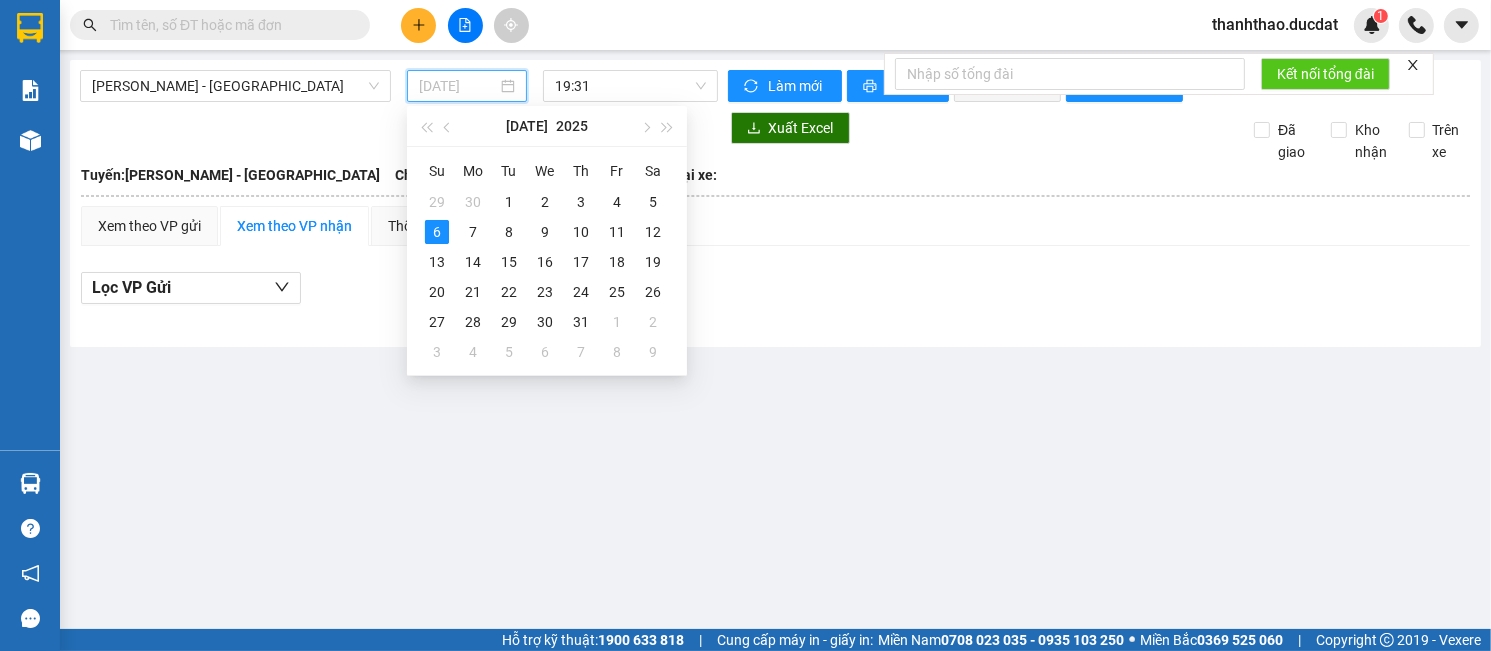 type on "05/07/2025" 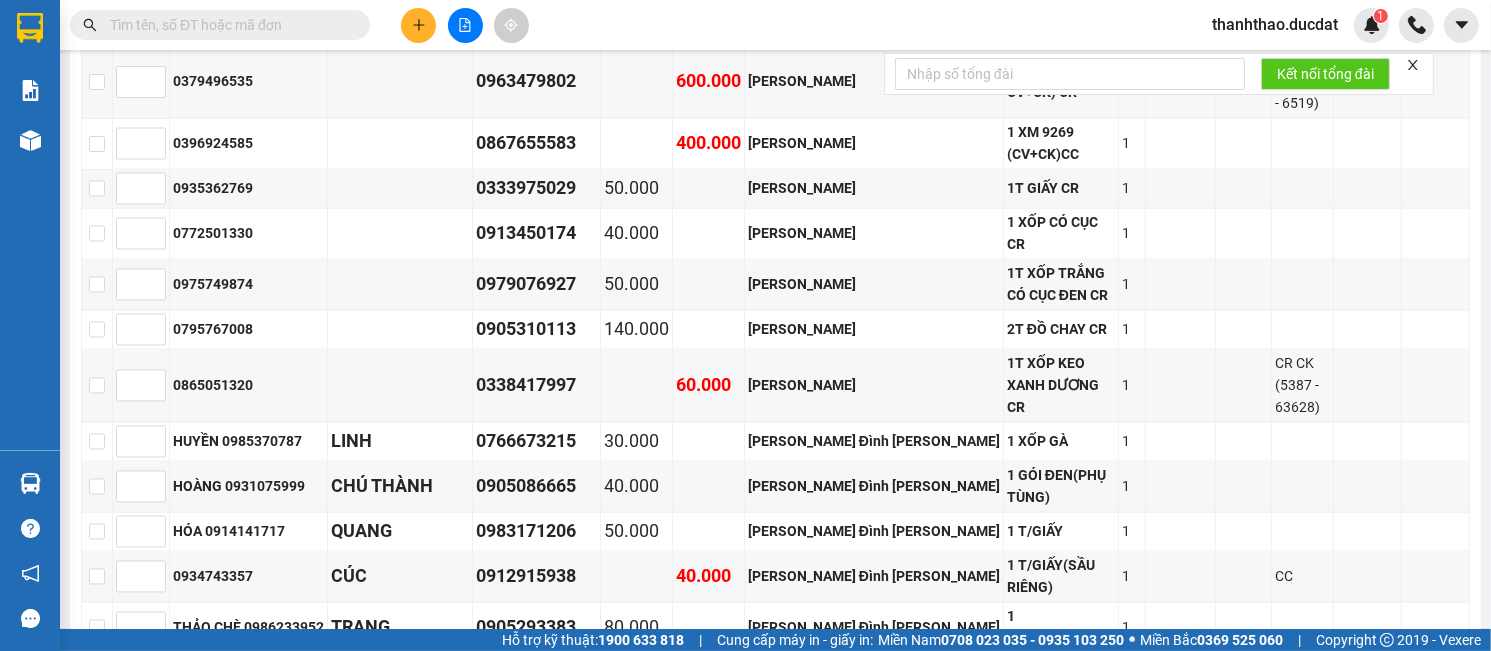scroll, scrollTop: 3667, scrollLeft: 0, axis: vertical 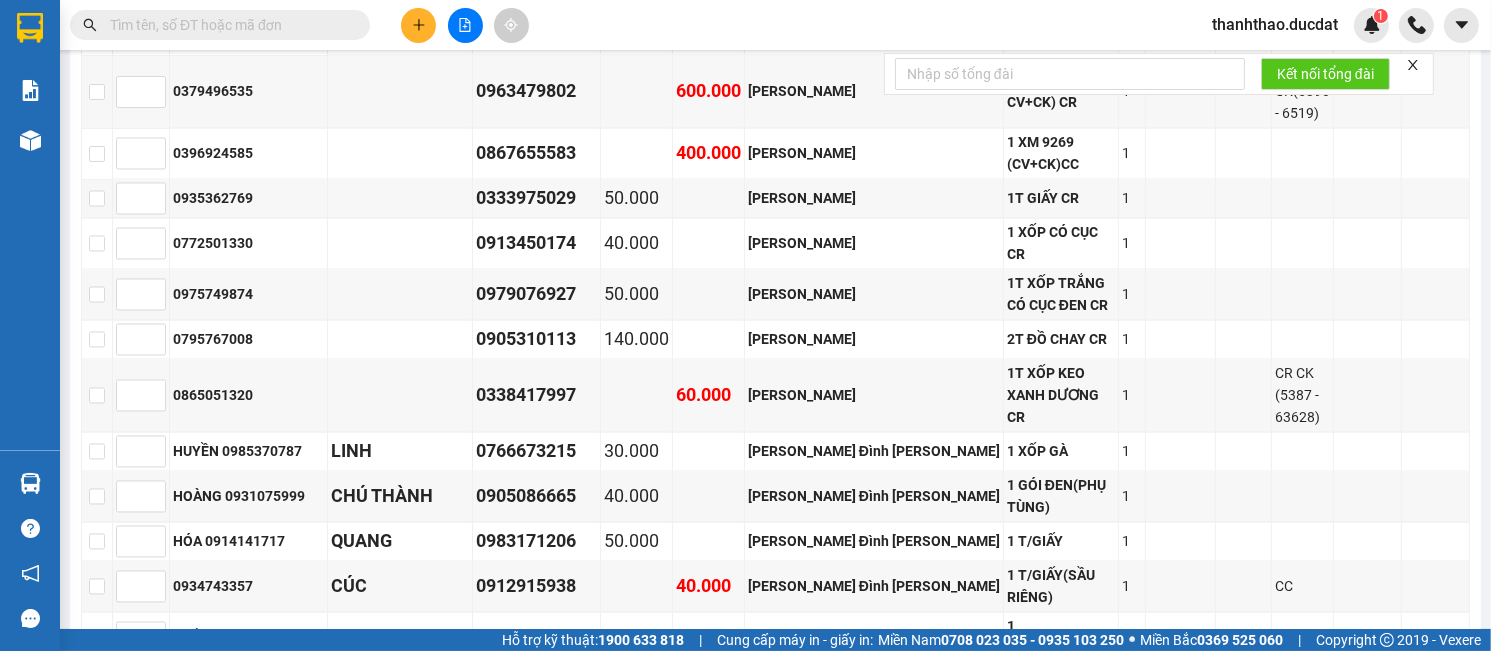 drag, startPoint x: 478, startPoint y: 135, endPoint x: 578, endPoint y: 144, distance: 100.40418 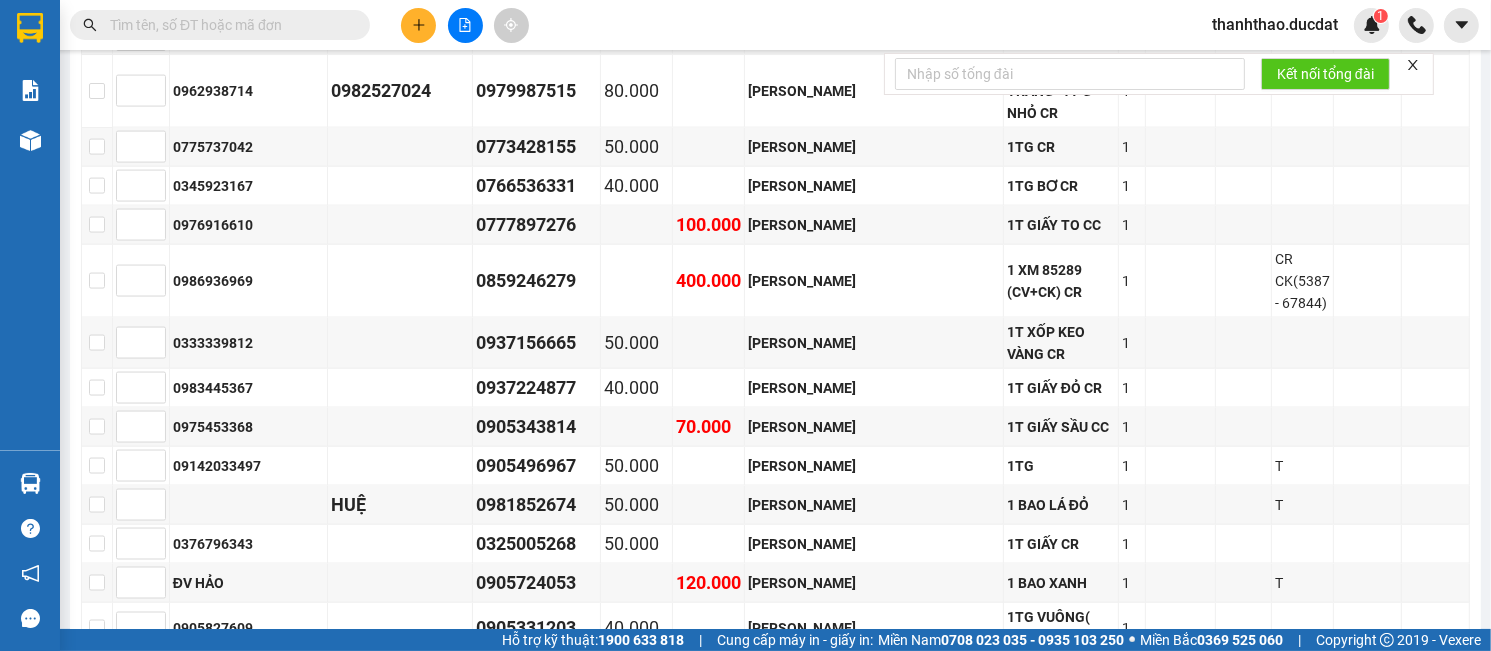 scroll, scrollTop: 2767, scrollLeft: 0, axis: vertical 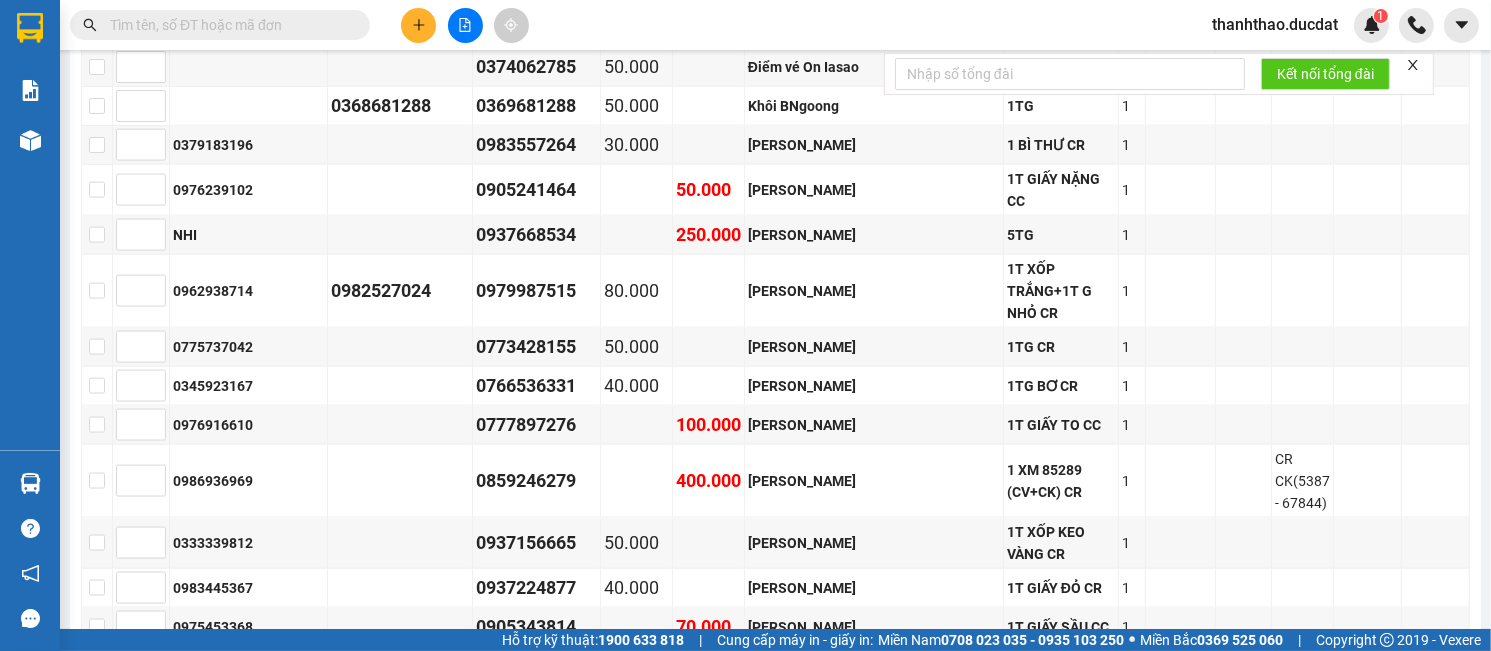 click at bounding box center [228, 25] 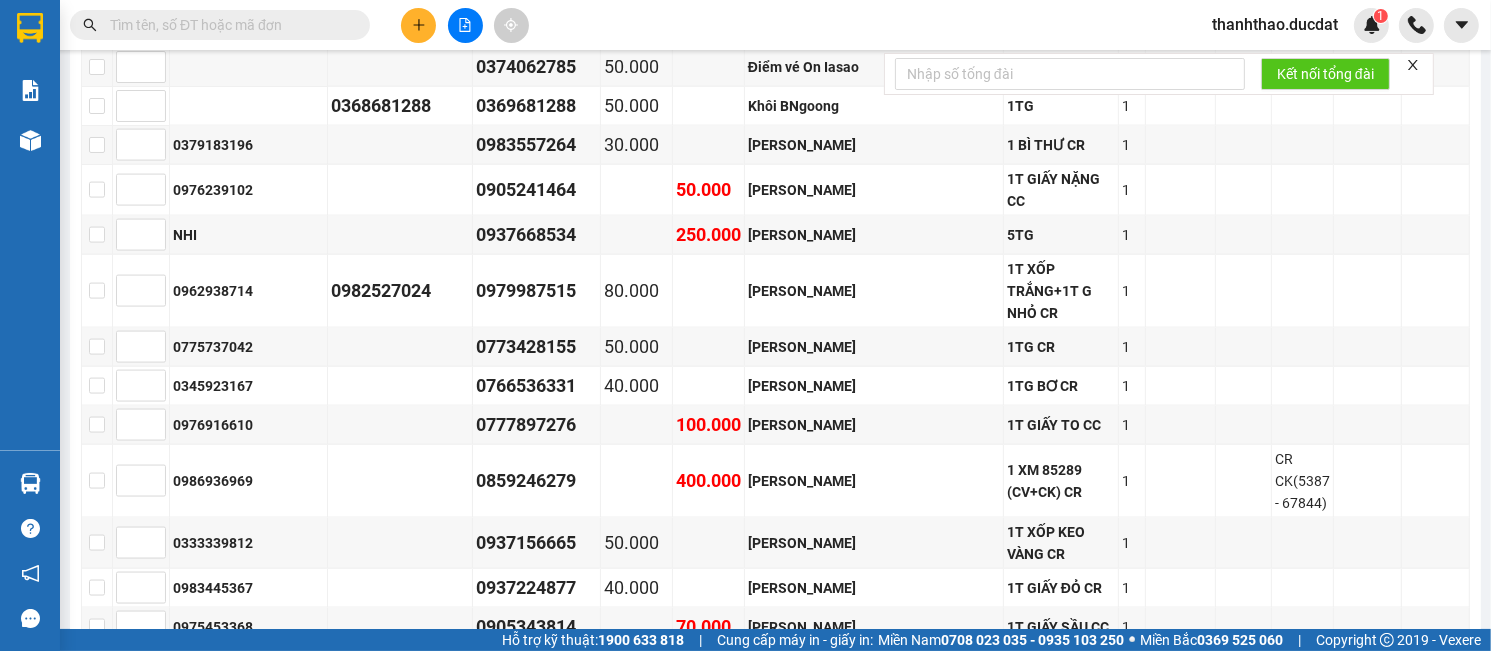 paste on "0876393969" 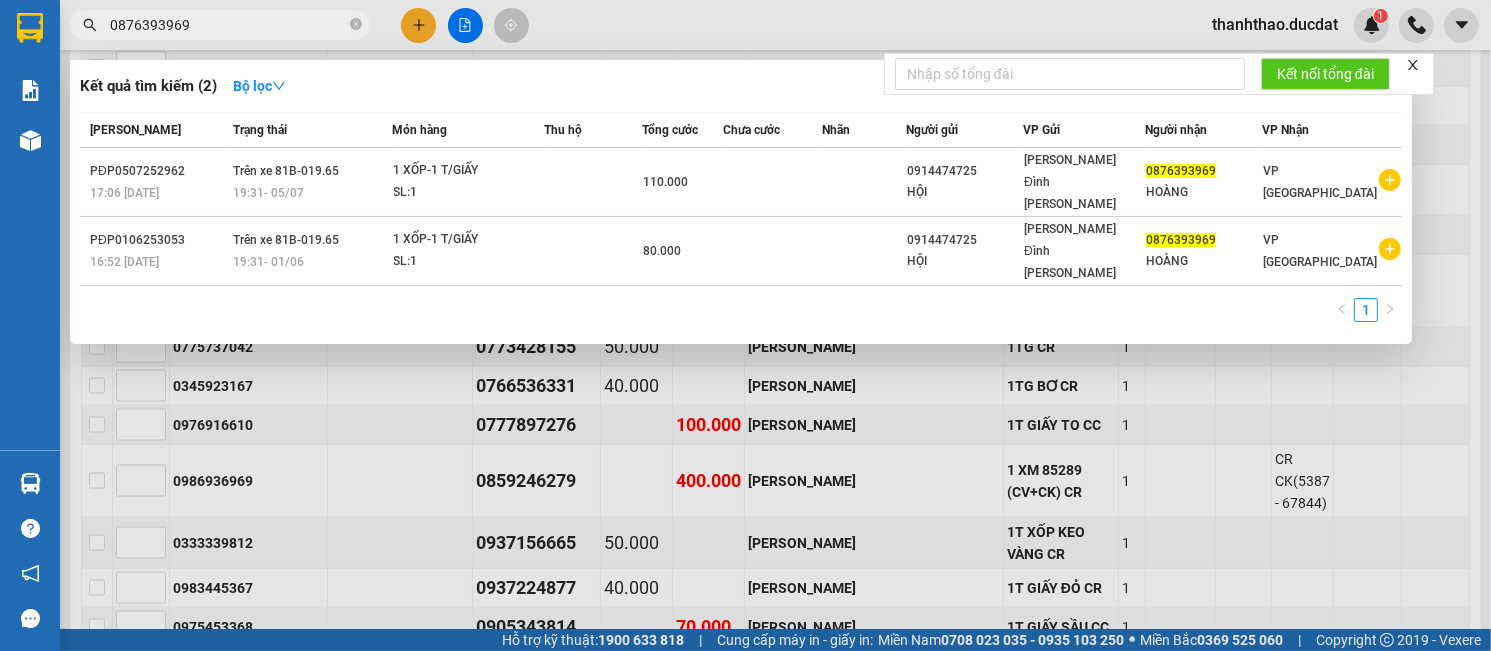 type on "0876393969" 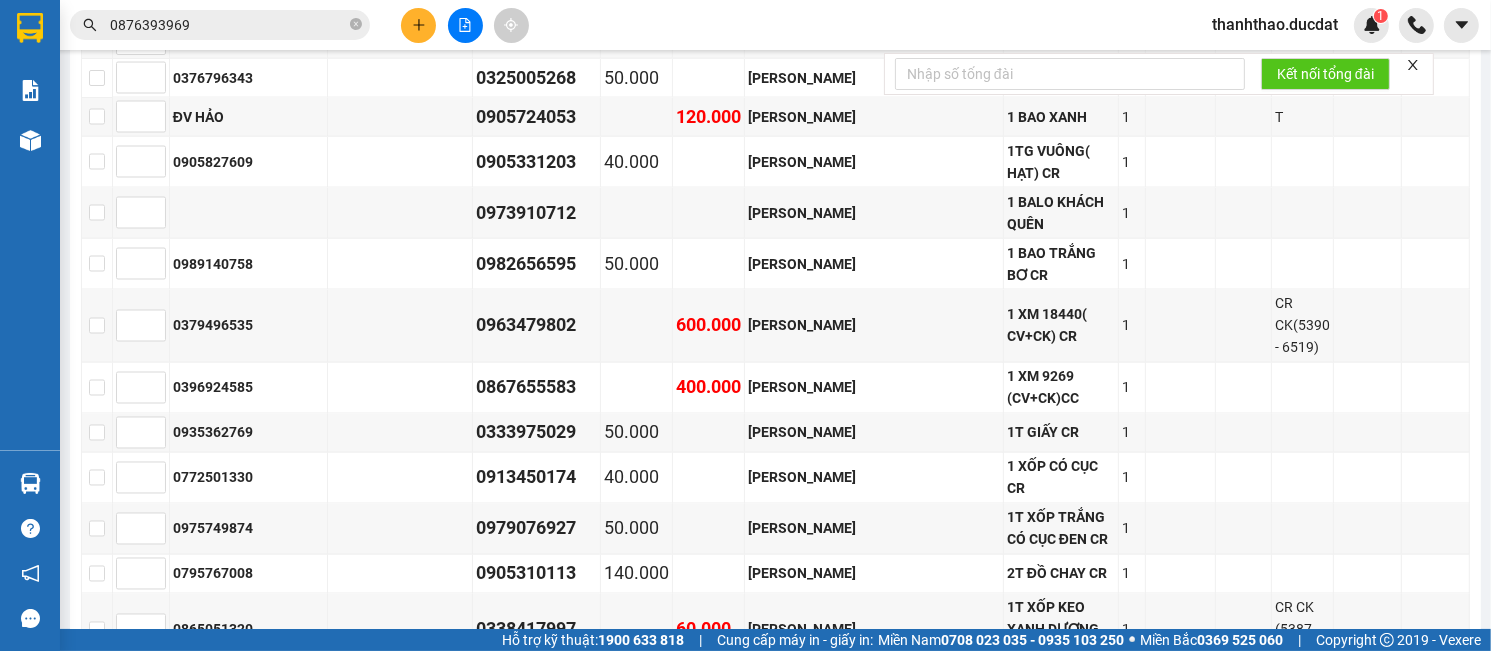 scroll, scrollTop: 3467, scrollLeft: 0, axis: vertical 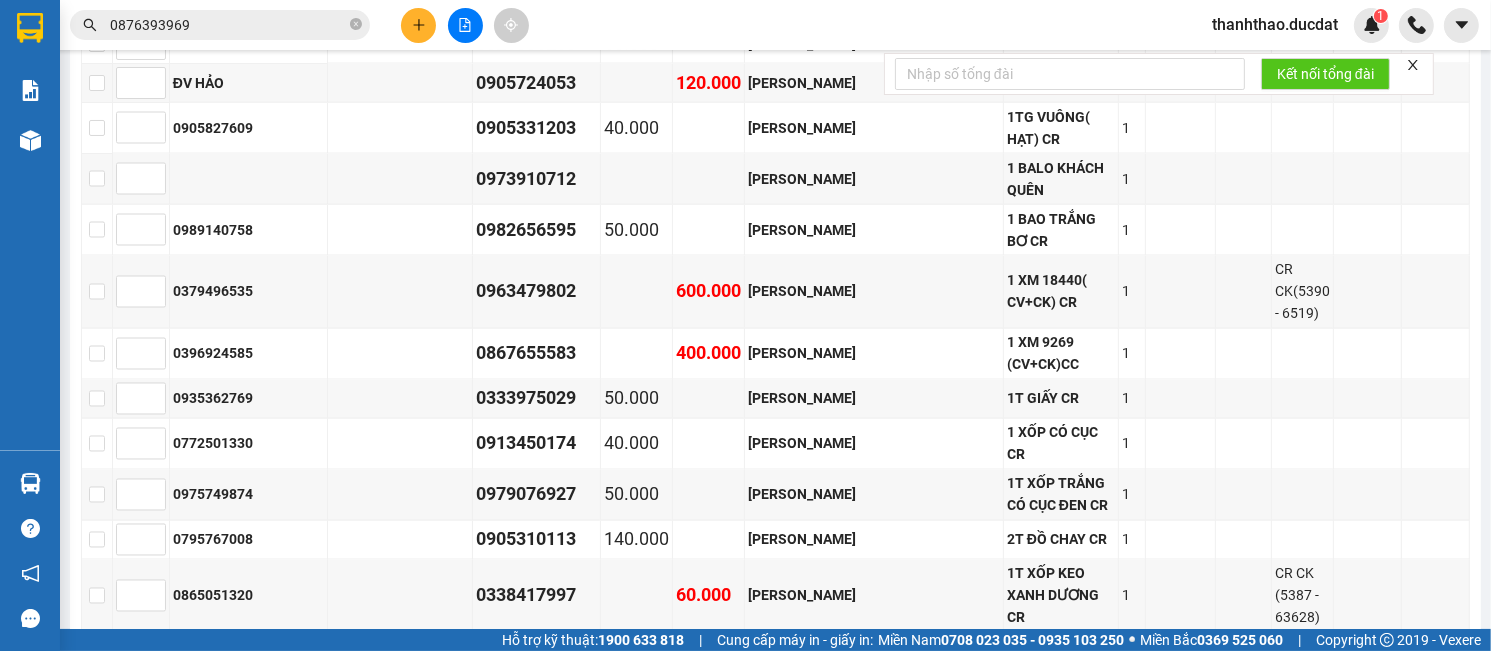 drag, startPoint x: 482, startPoint y: 375, endPoint x: 587, endPoint y: 387, distance: 105.68349 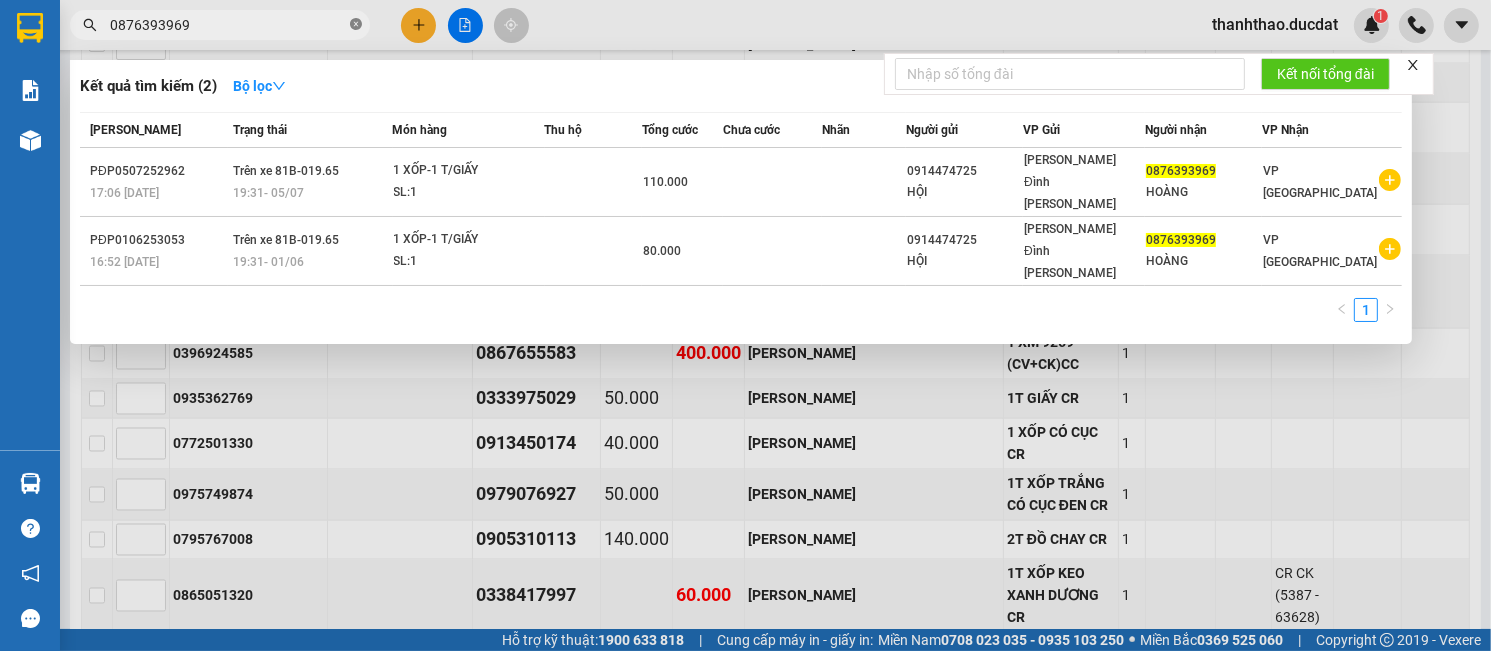 click 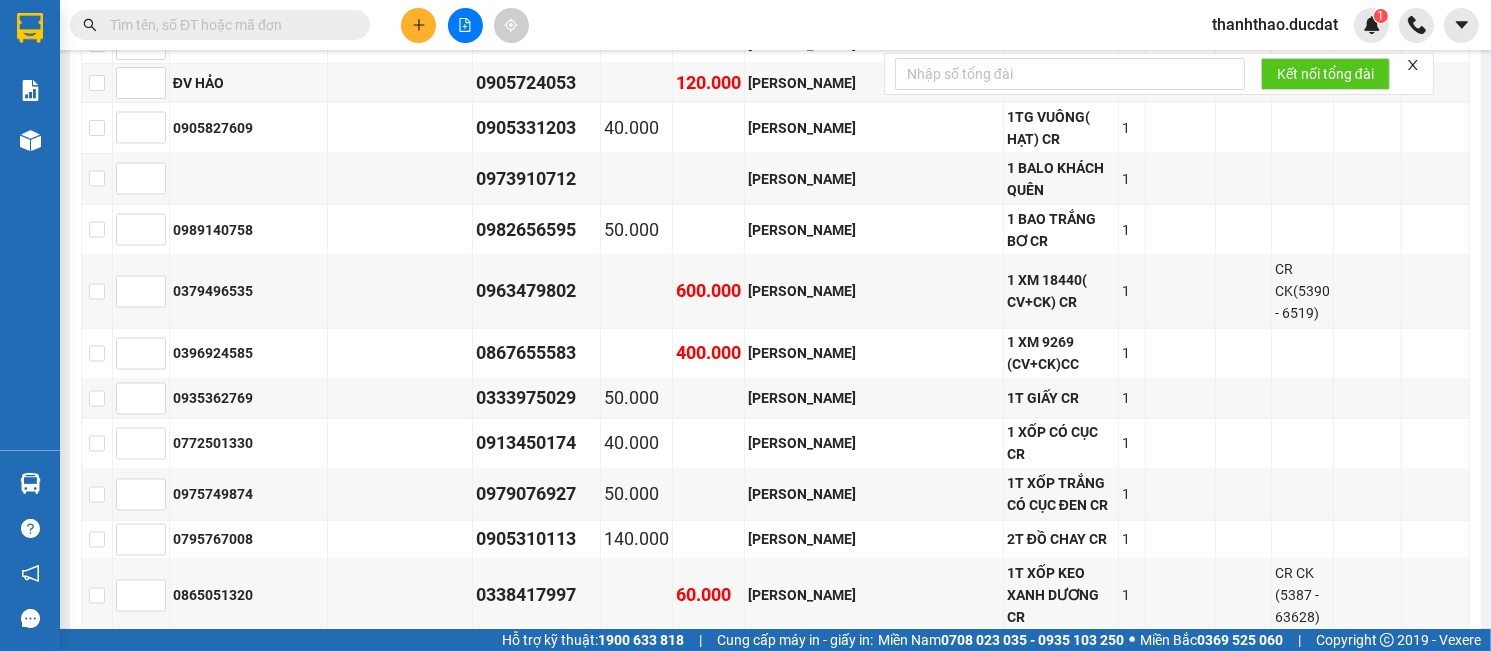click at bounding box center (228, 25) 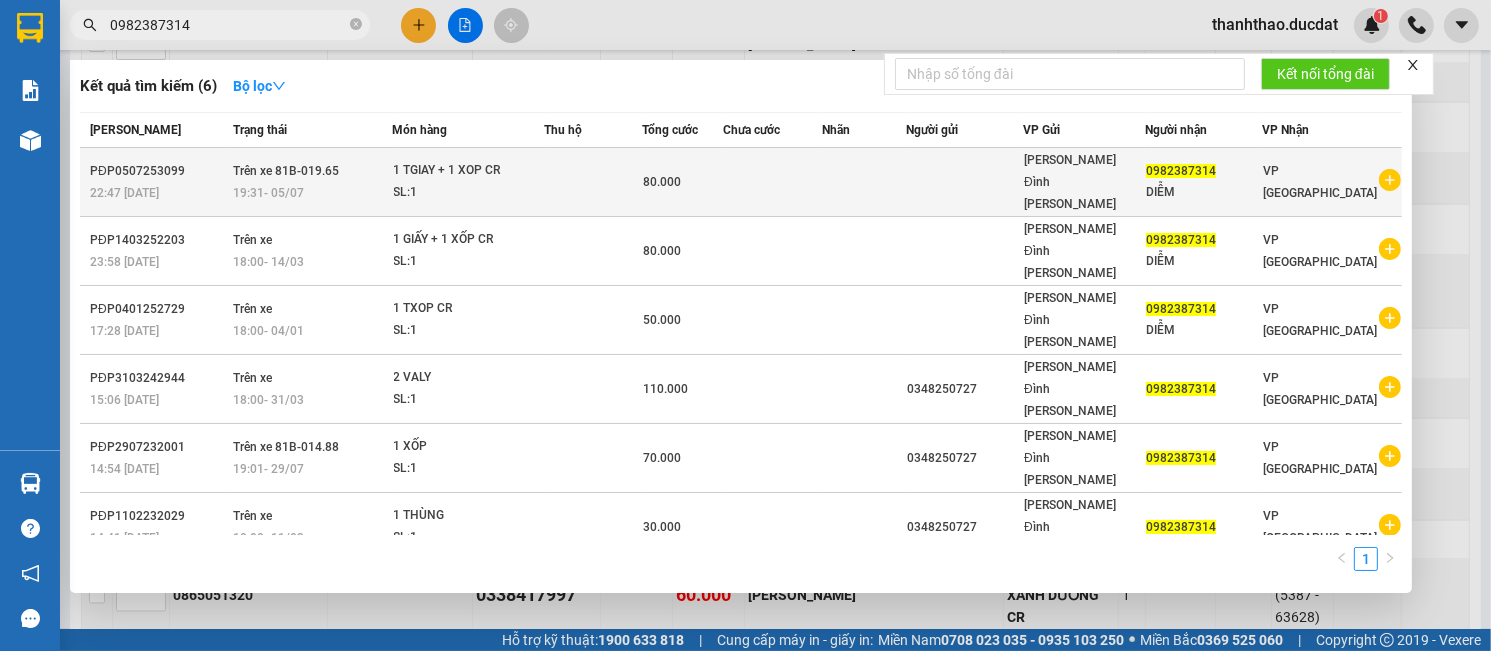 type on "0982387314" 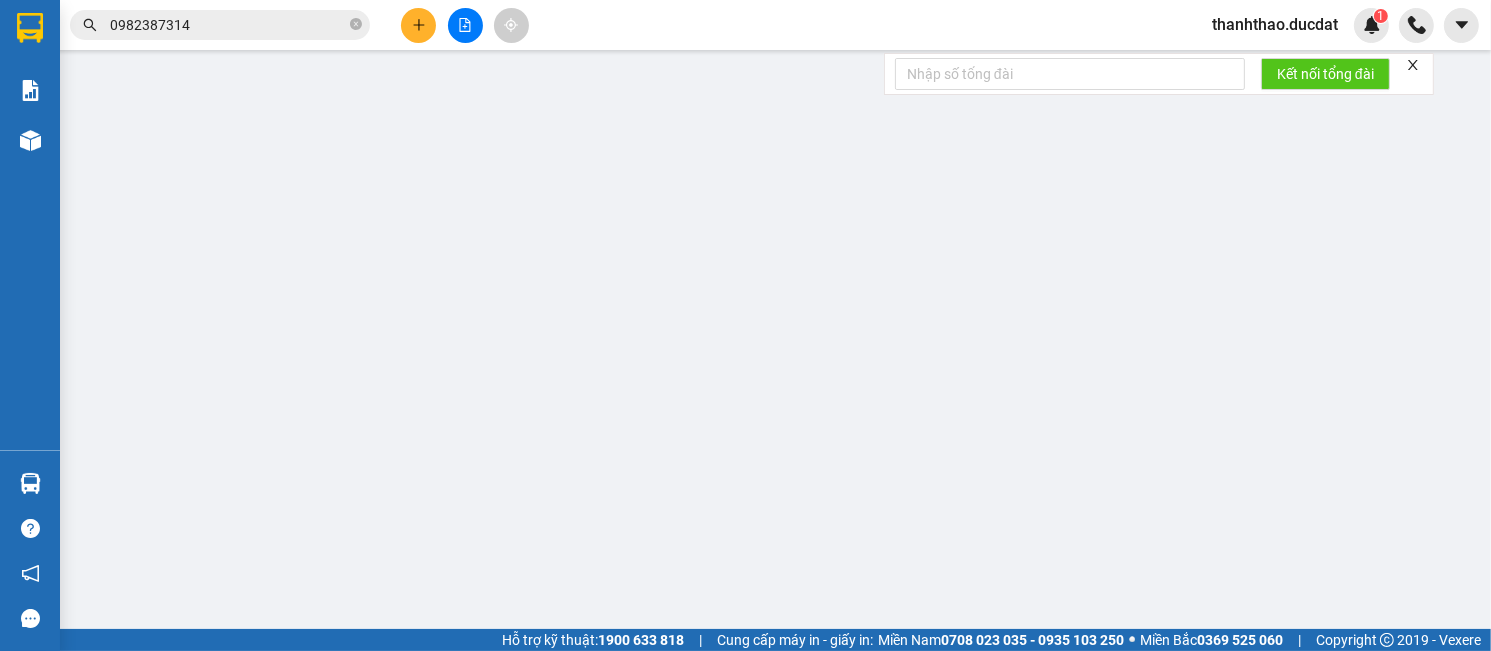 scroll, scrollTop: 0, scrollLeft: 0, axis: both 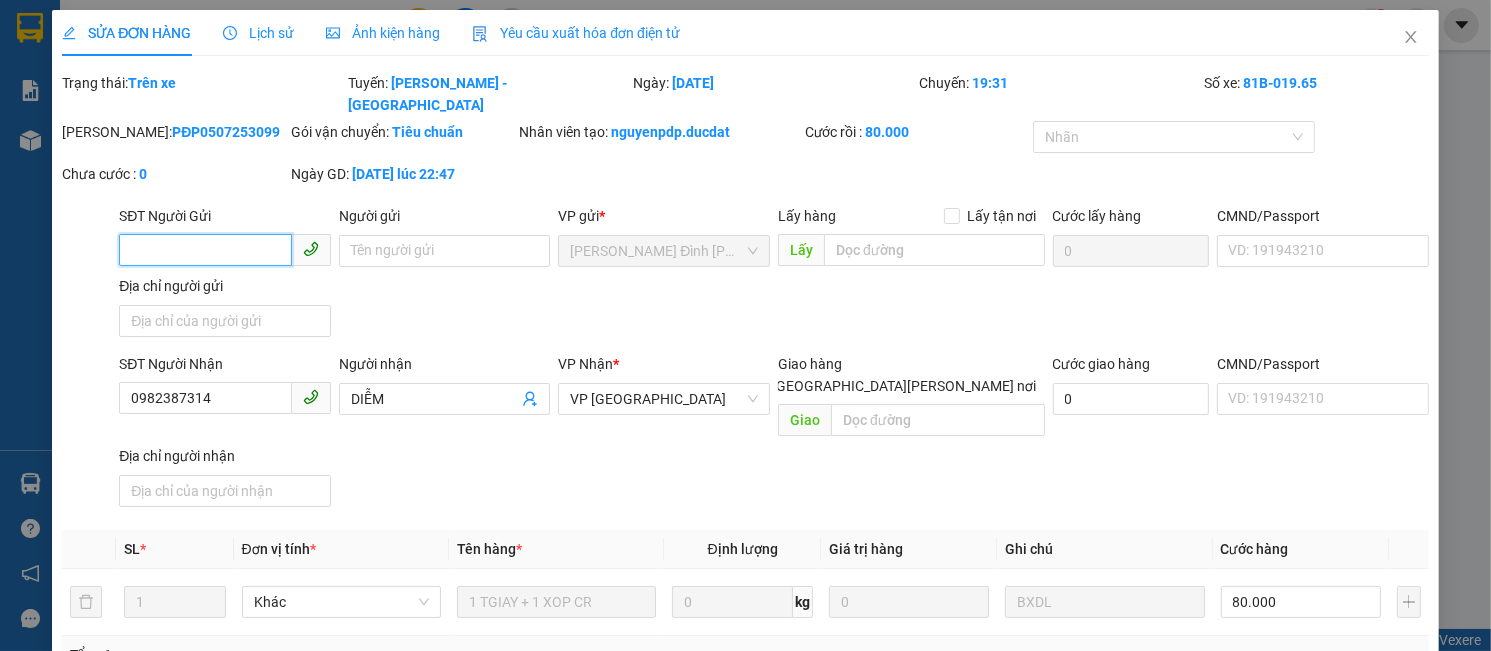 type on "0982387314" 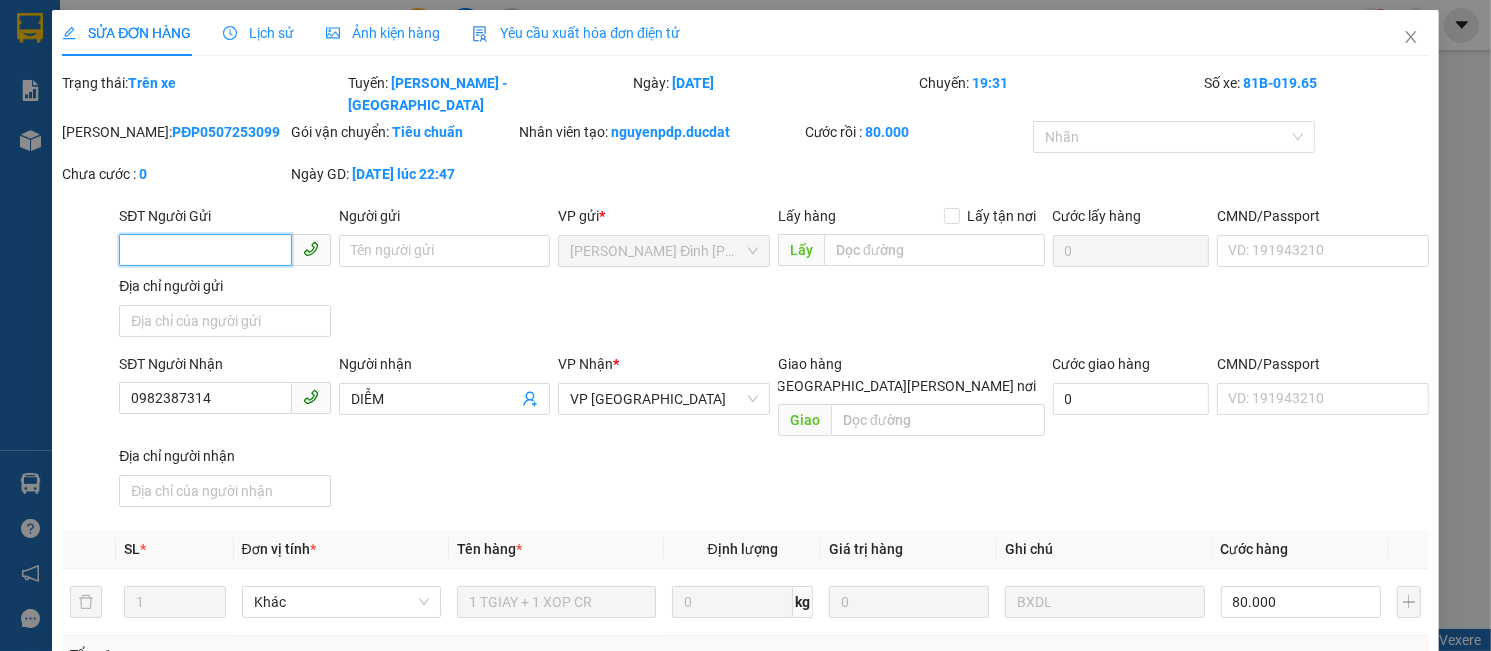 type on "DIỄM" 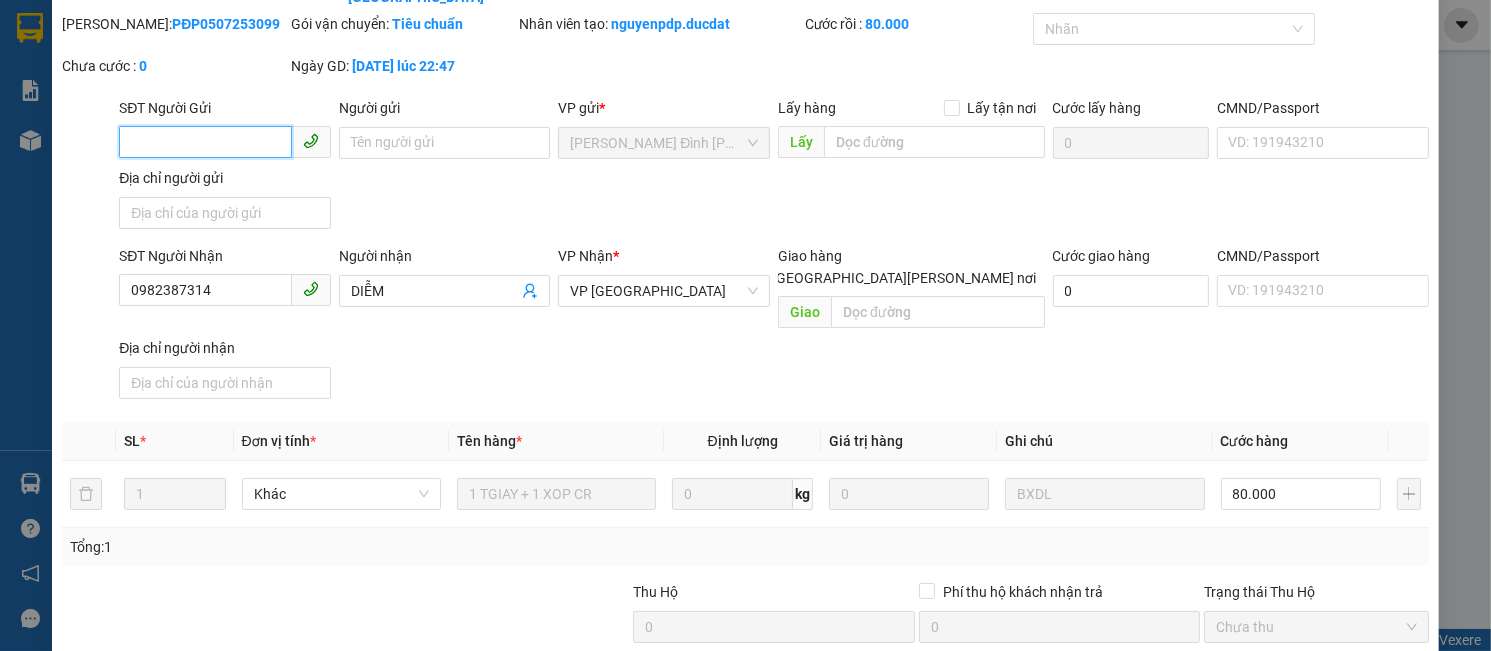 scroll, scrollTop: 0, scrollLeft: 0, axis: both 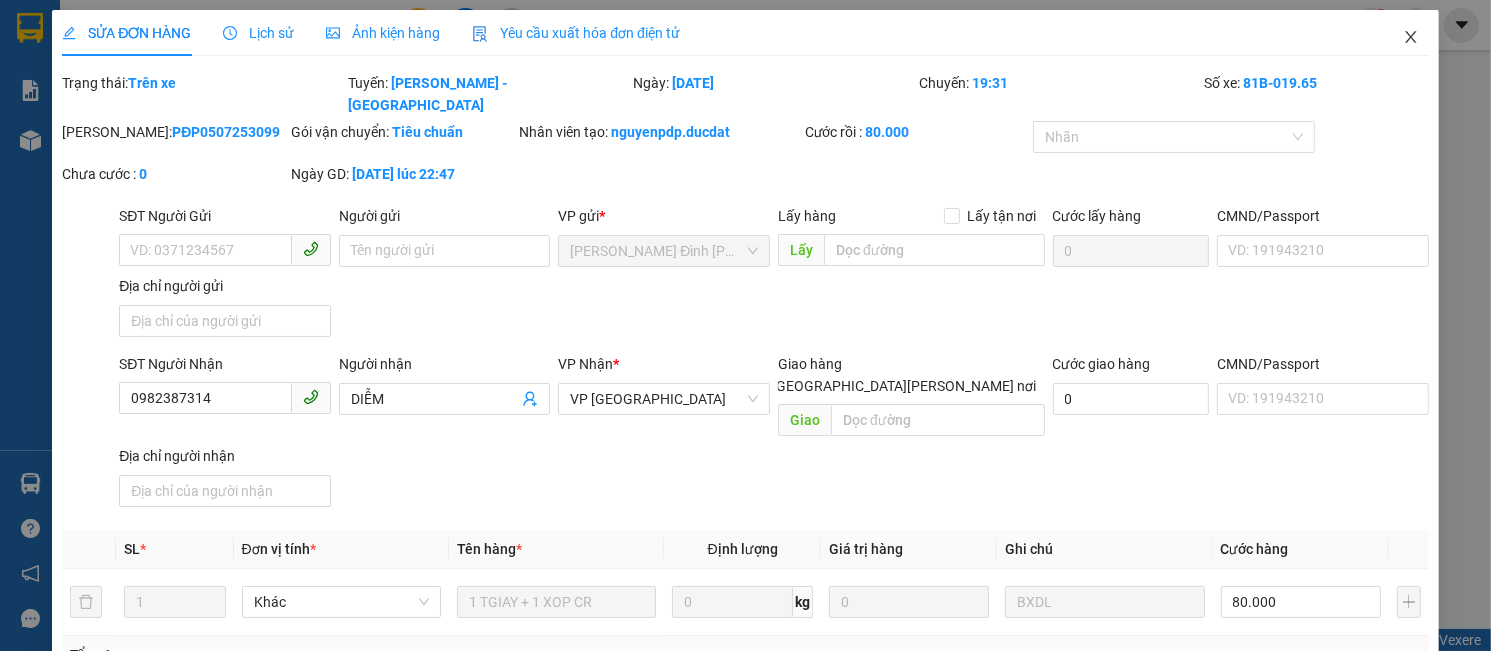 click 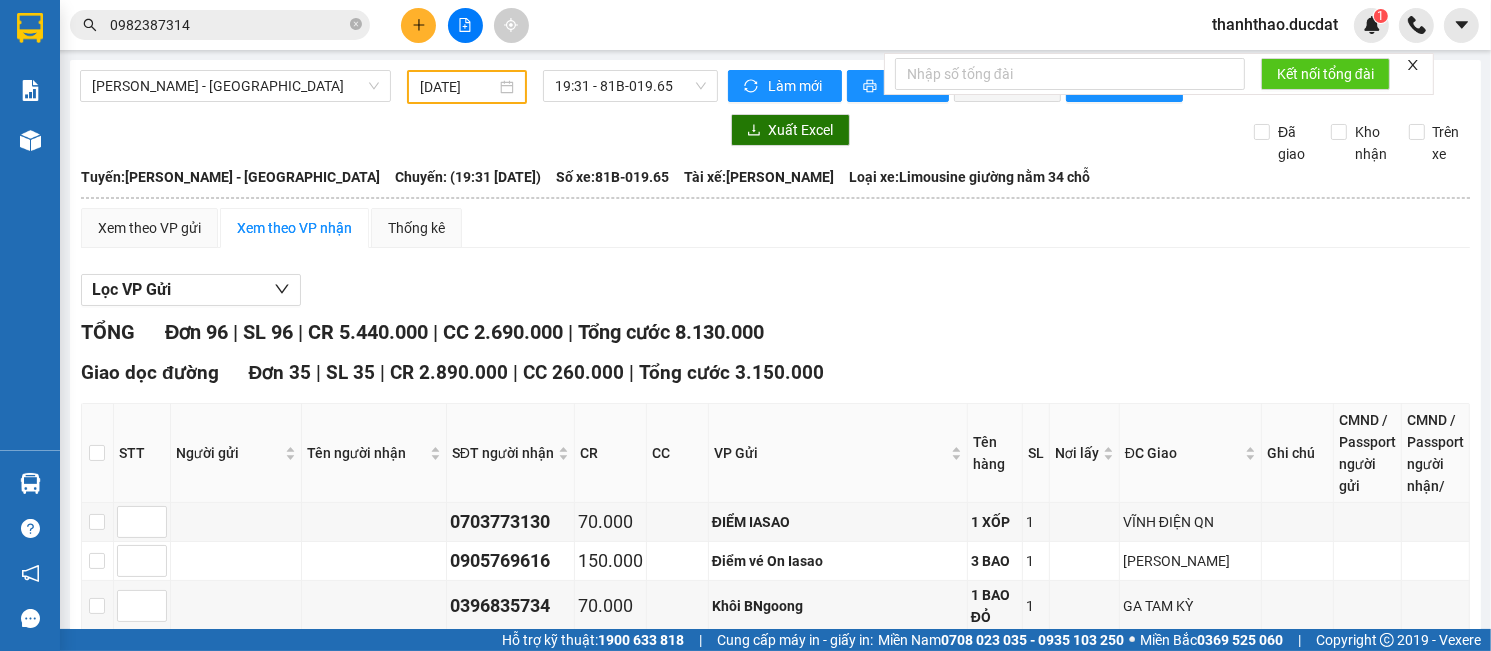 click on "0982387314" at bounding box center (220, 25) 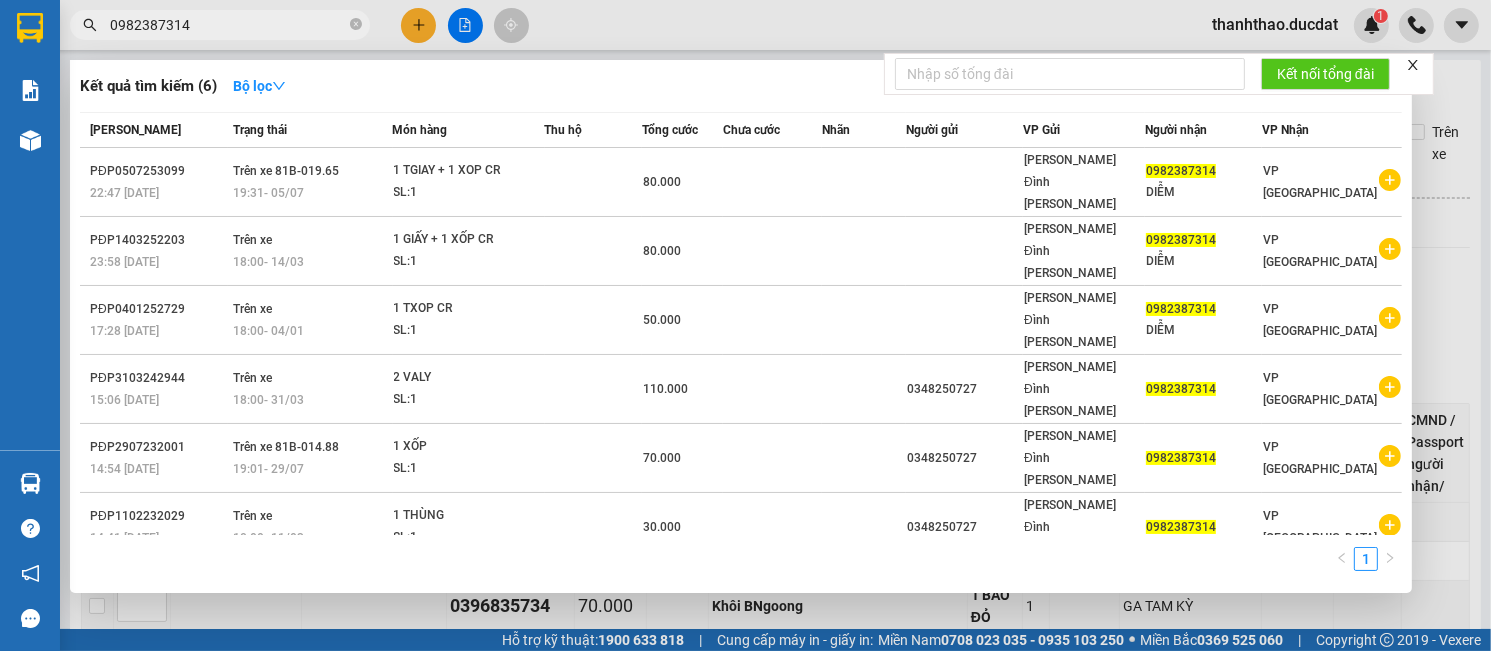 drag, startPoint x: 1080, startPoint y: 643, endPoint x: 249, endPoint y: 524, distance: 839.47723 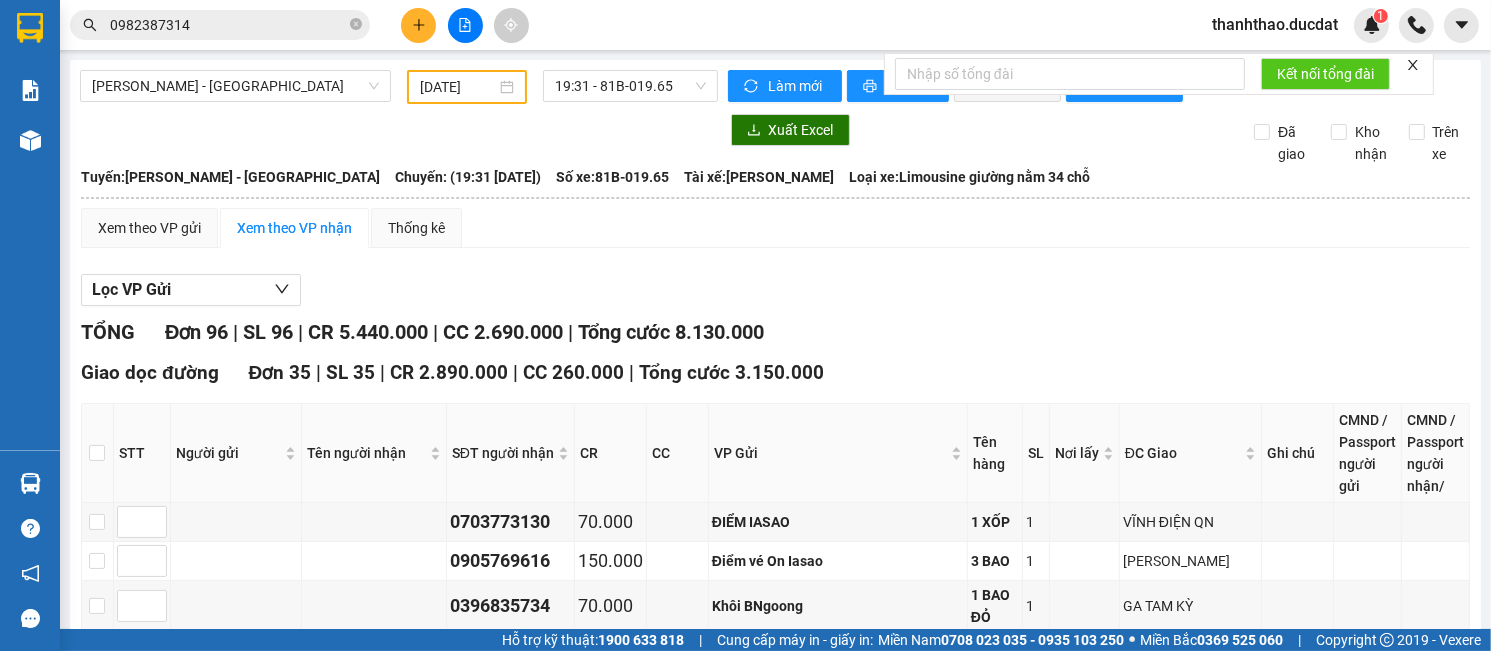 click on "0982387314" at bounding box center (228, 25) 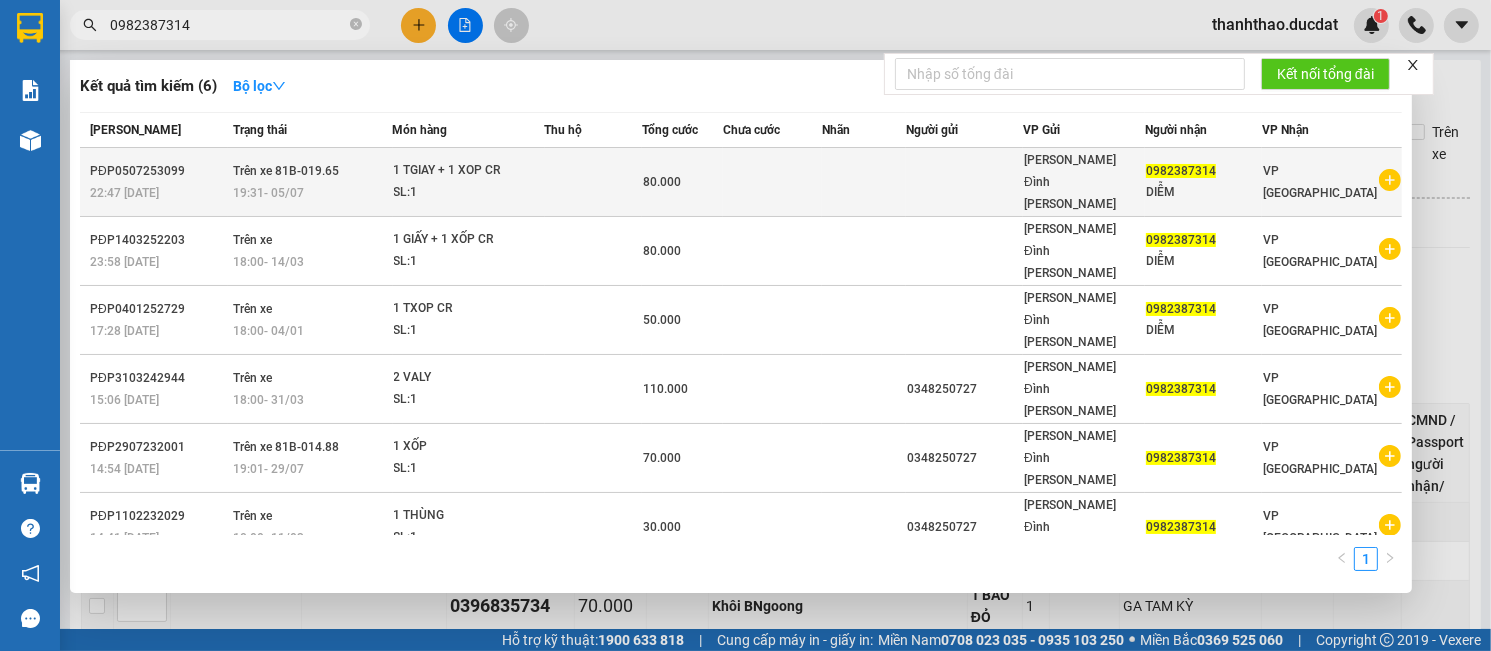 click at bounding box center [864, 182] 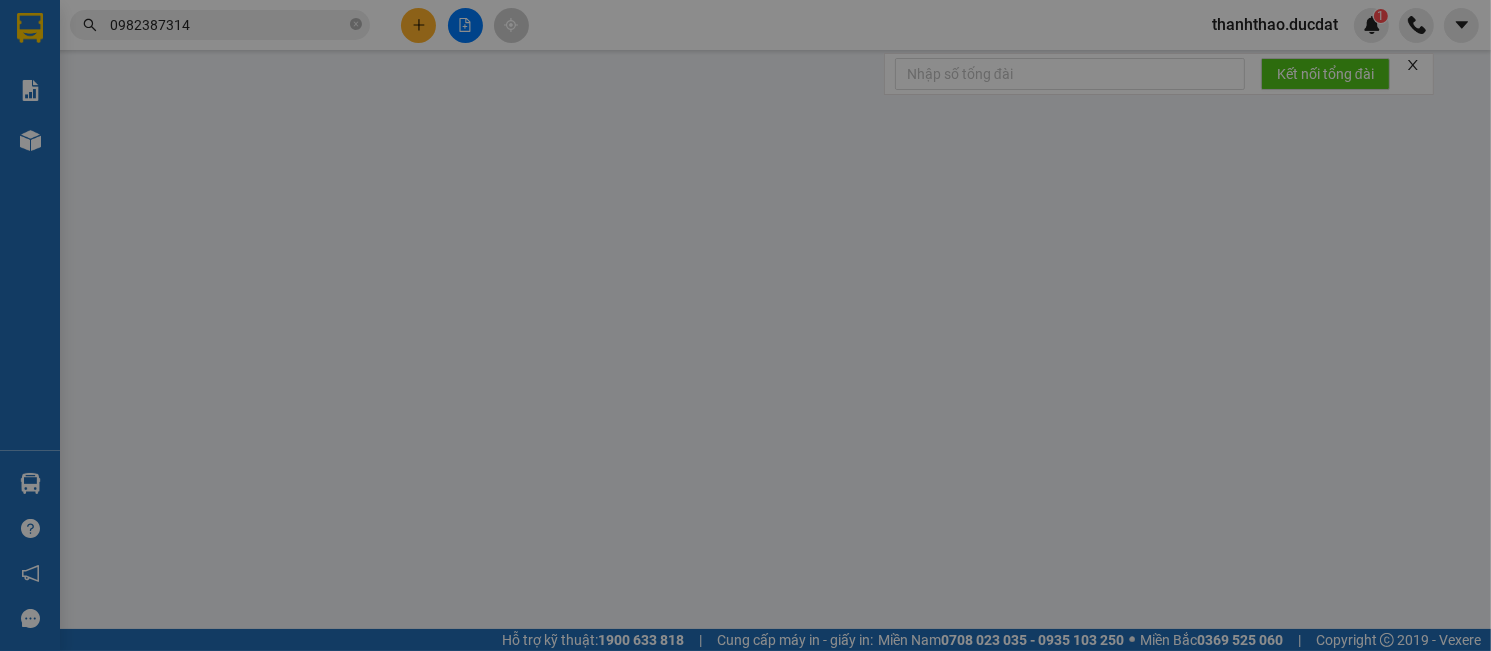 type on "0982387314" 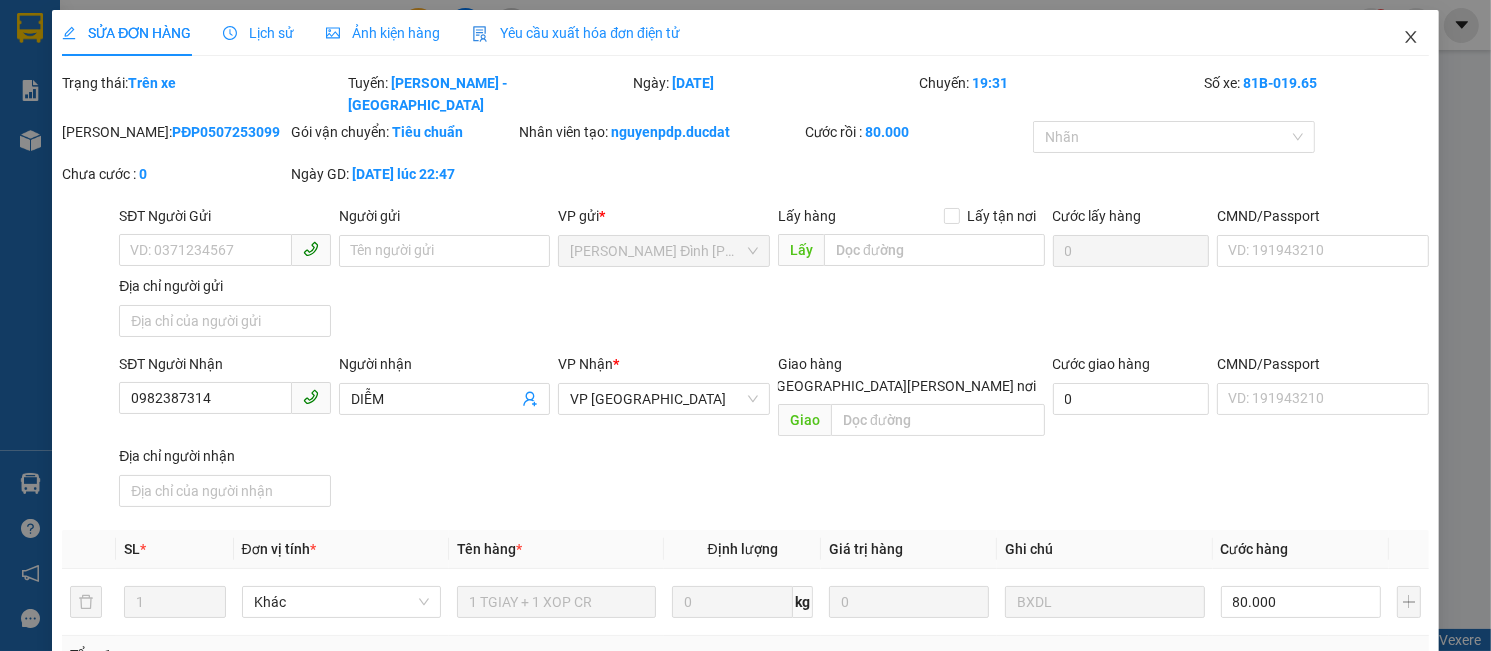 click 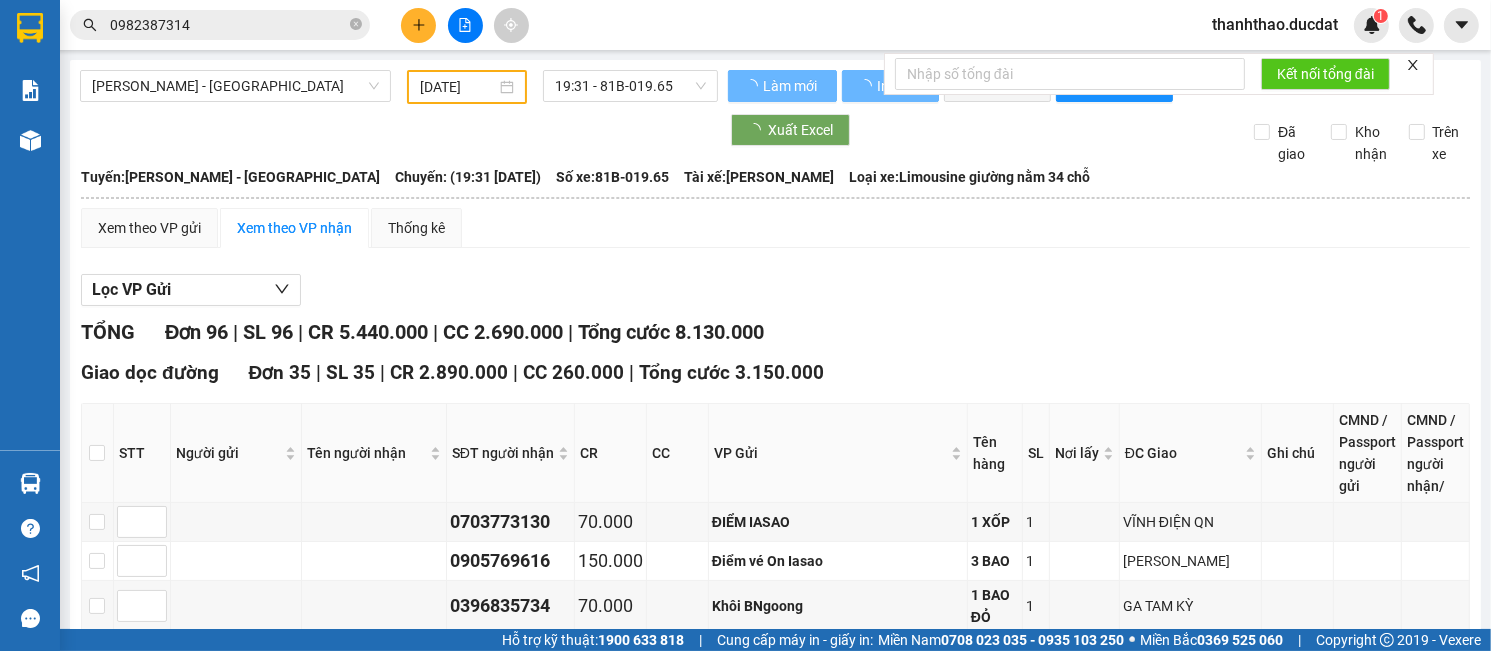 click on "0982387314" at bounding box center (220, 25) 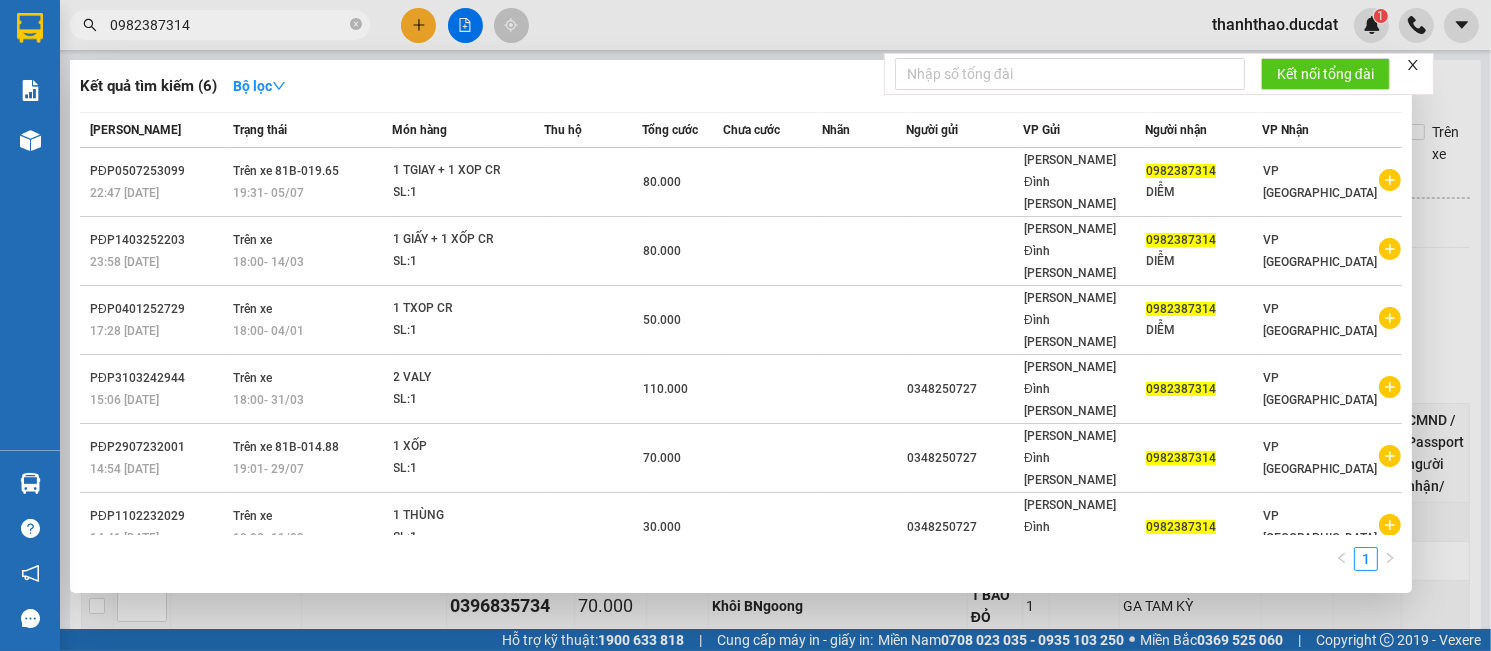 click at bounding box center [745, 325] 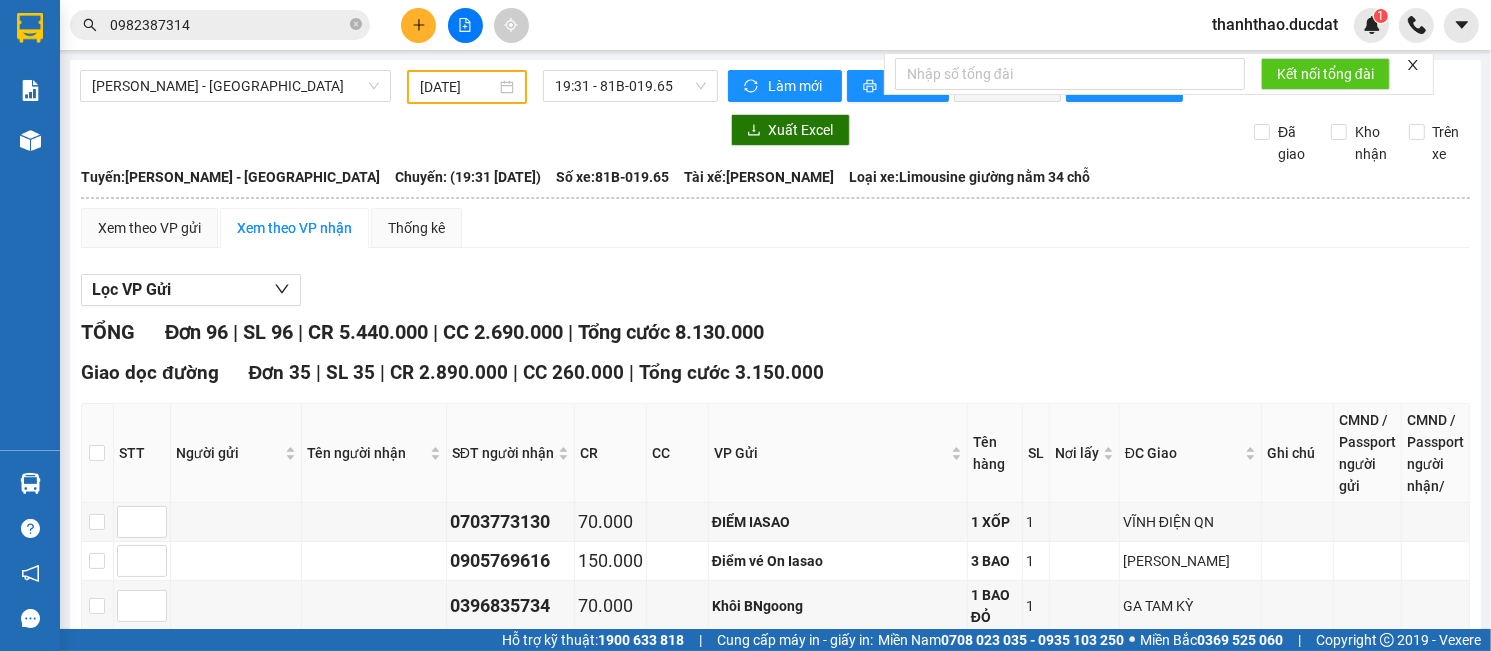 click on "thanhthao.ducdat" at bounding box center [1275, 24] 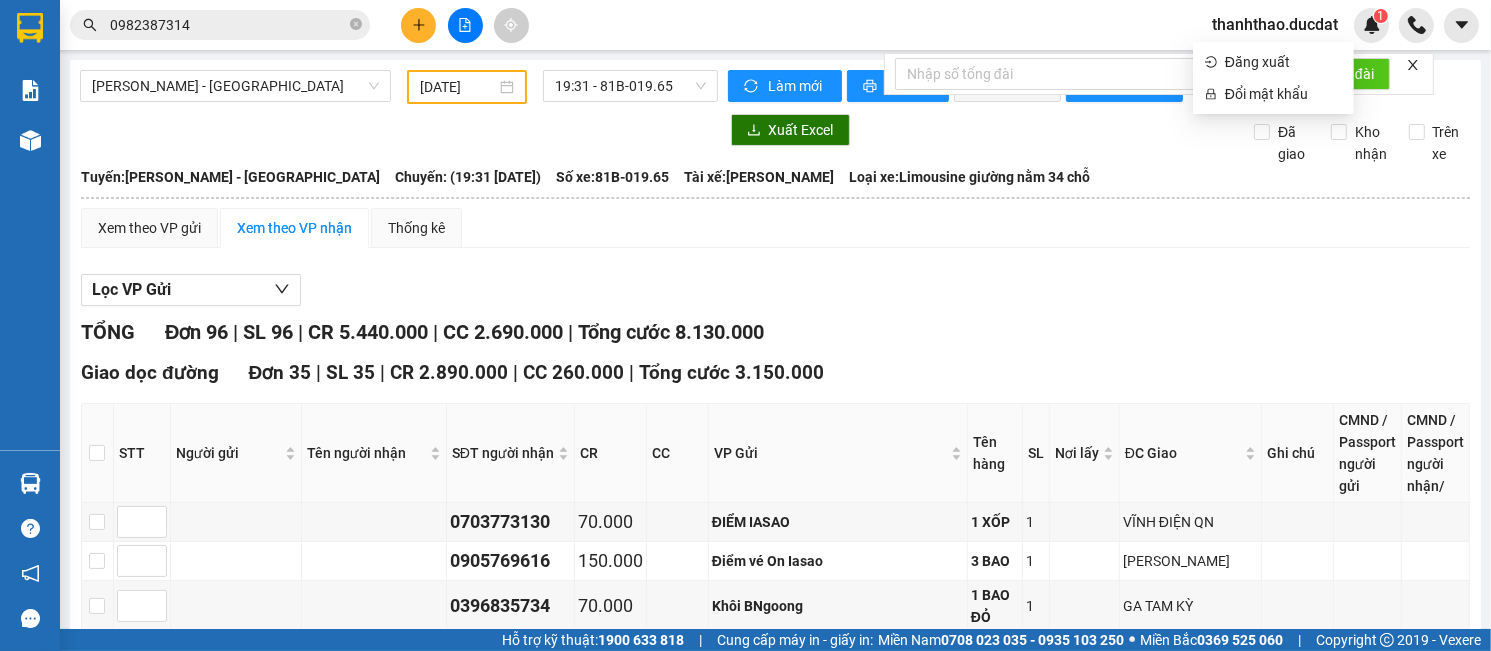 click on "Lọc VP Gửi" at bounding box center (775, 290) 